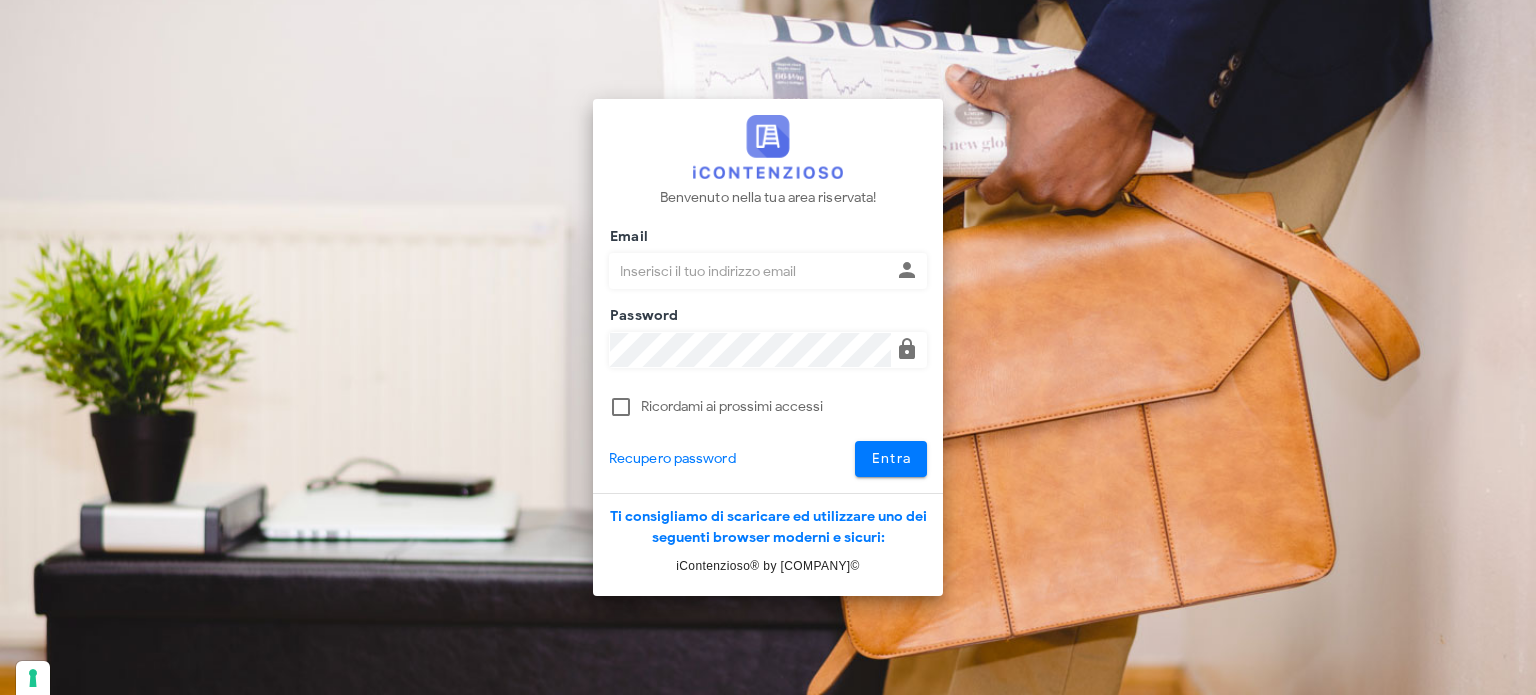 scroll, scrollTop: 0, scrollLeft: 0, axis: both 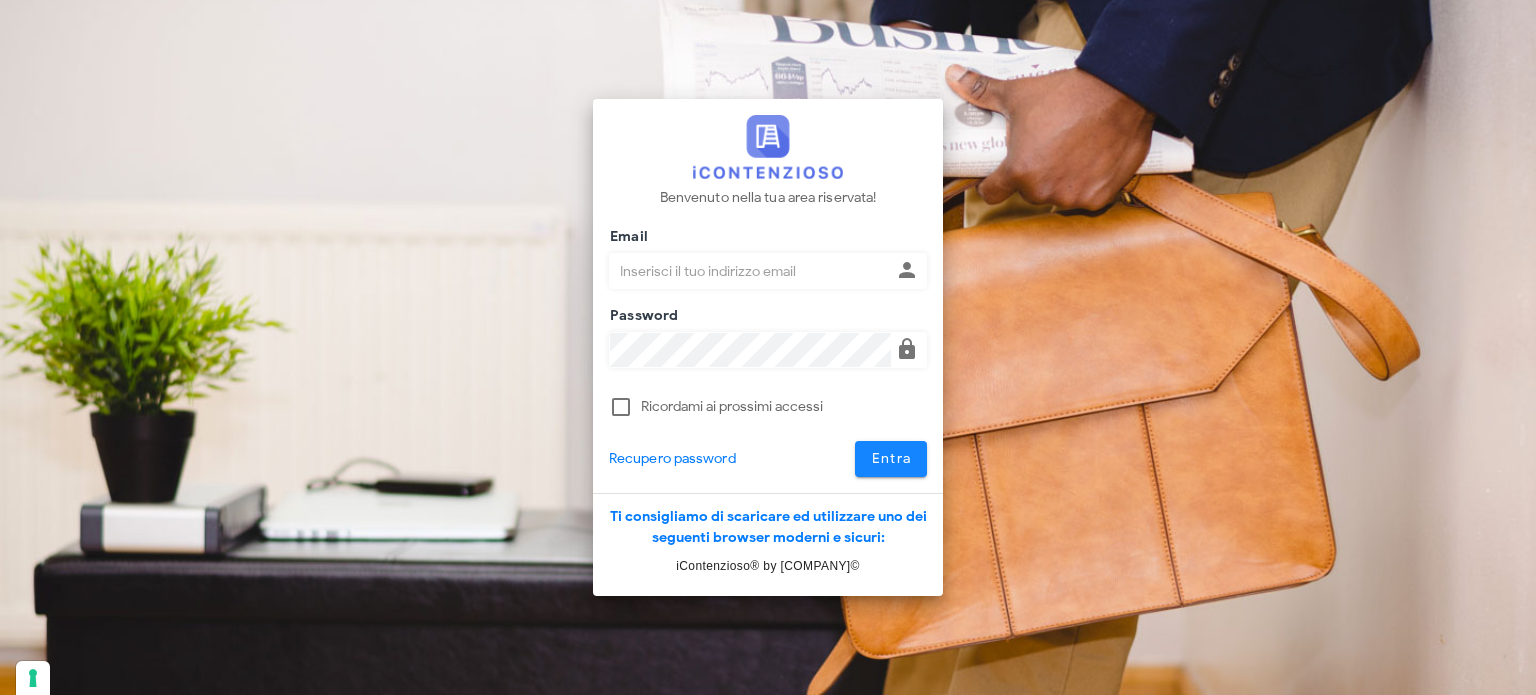 type on "avvocatobrunomaviglia@gmail.com" 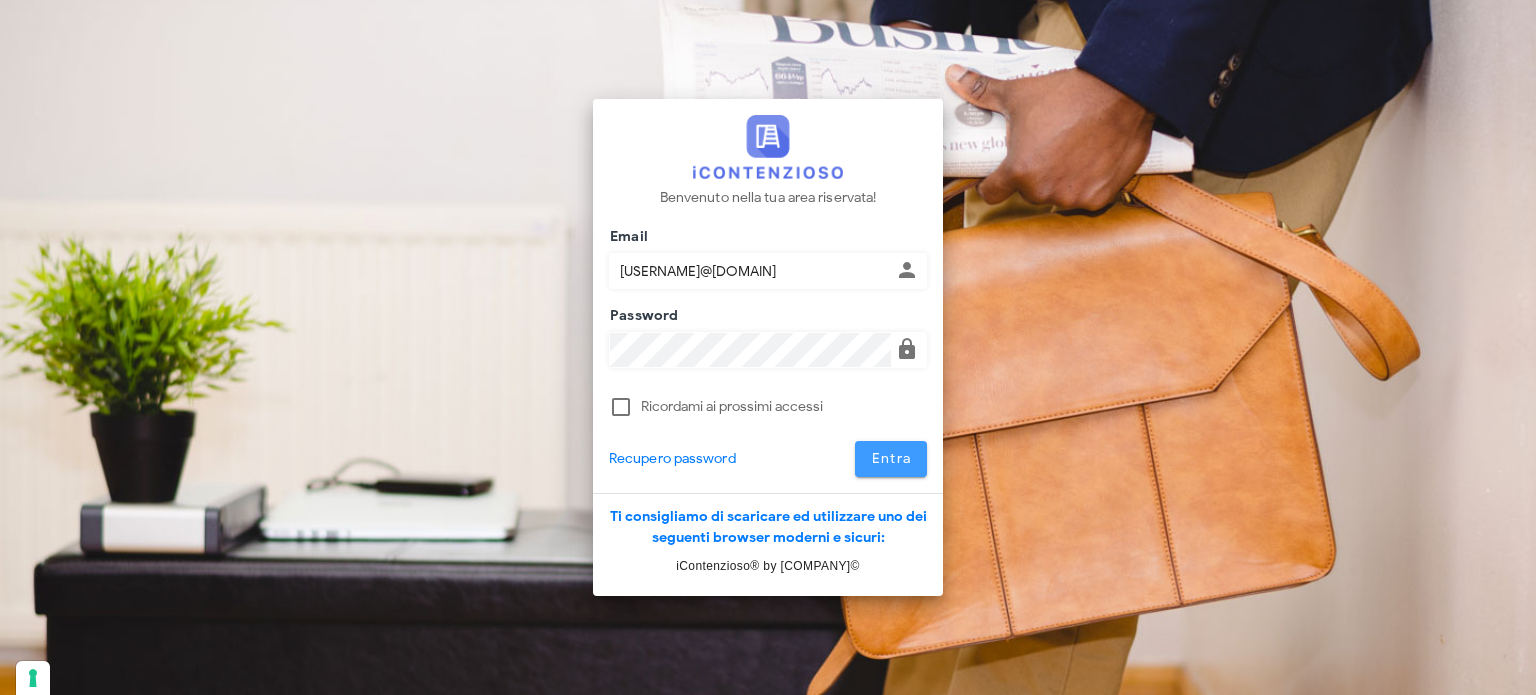 click on "Entra" at bounding box center (891, 458) 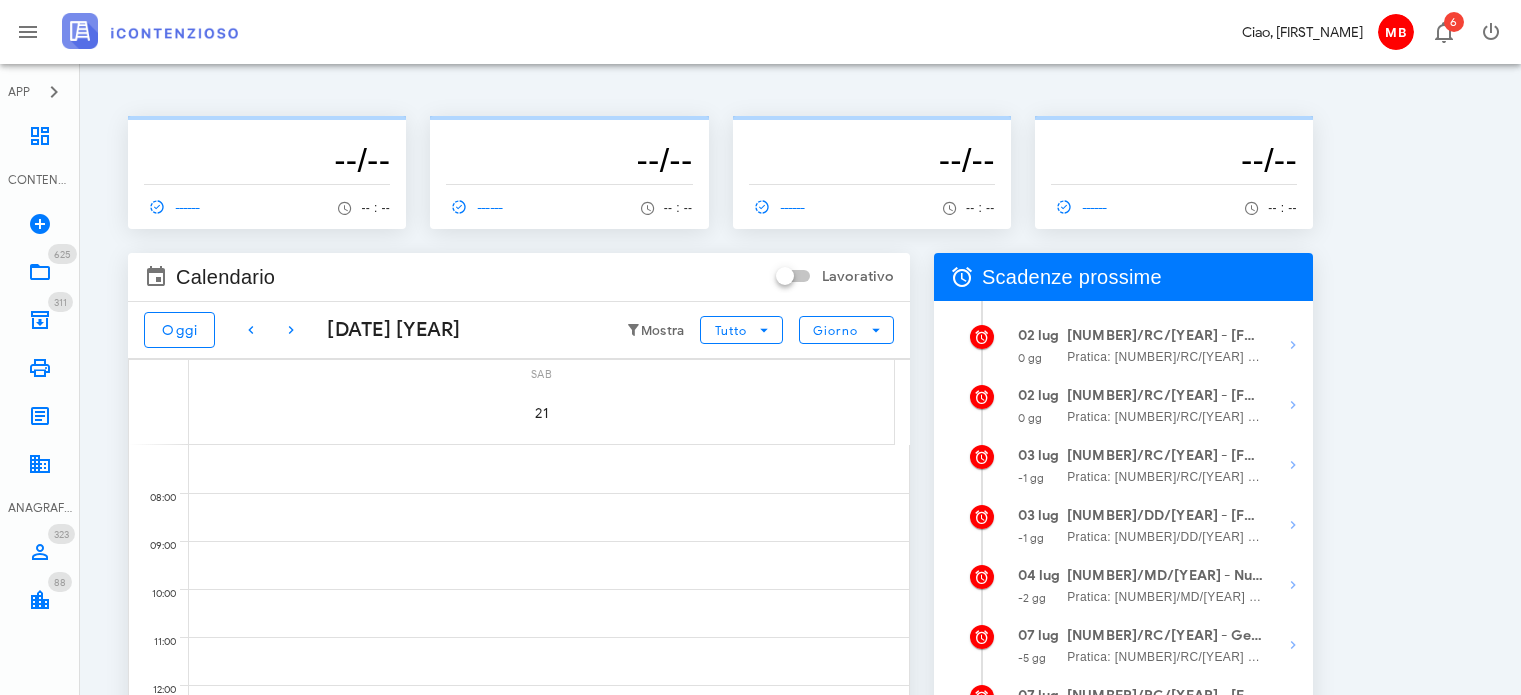 scroll, scrollTop: 0, scrollLeft: 0, axis: both 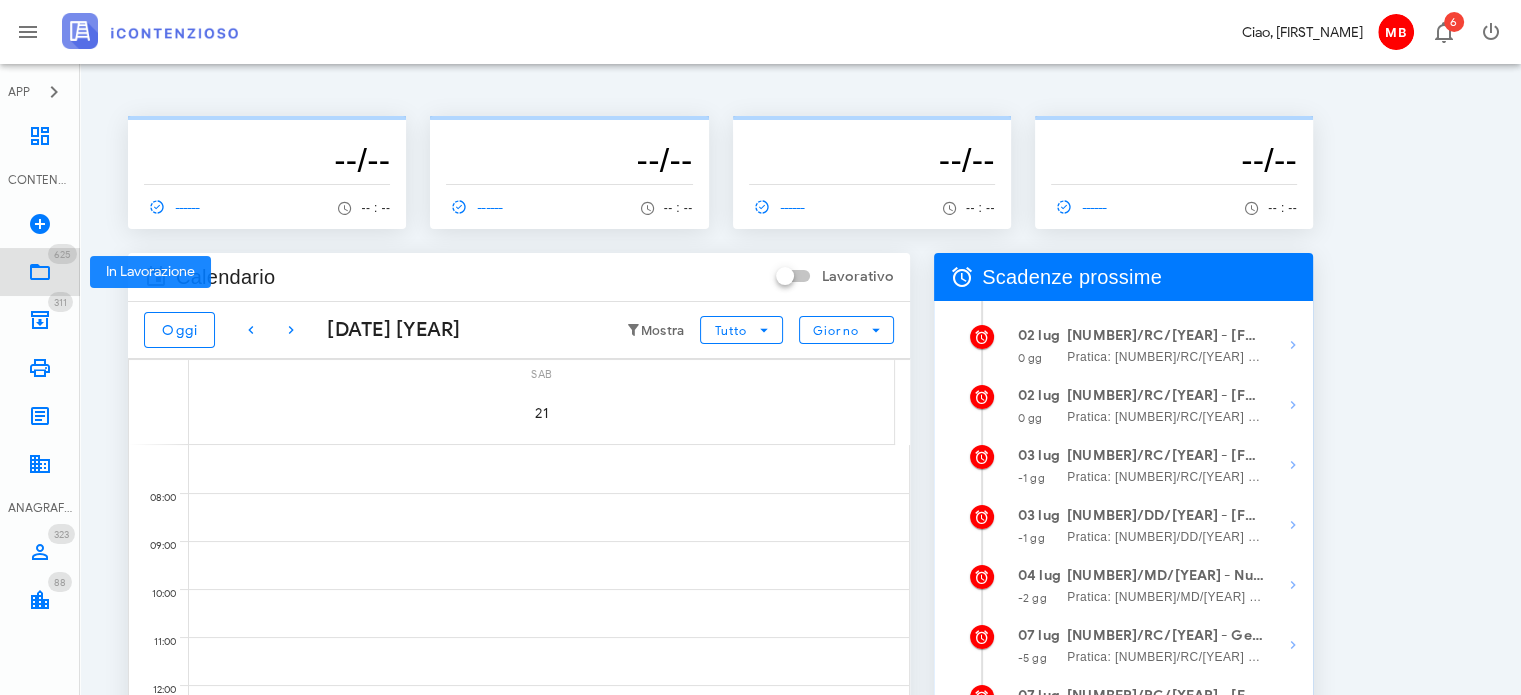 click on "625   In Lavorazione   625" at bounding box center (40, 272) 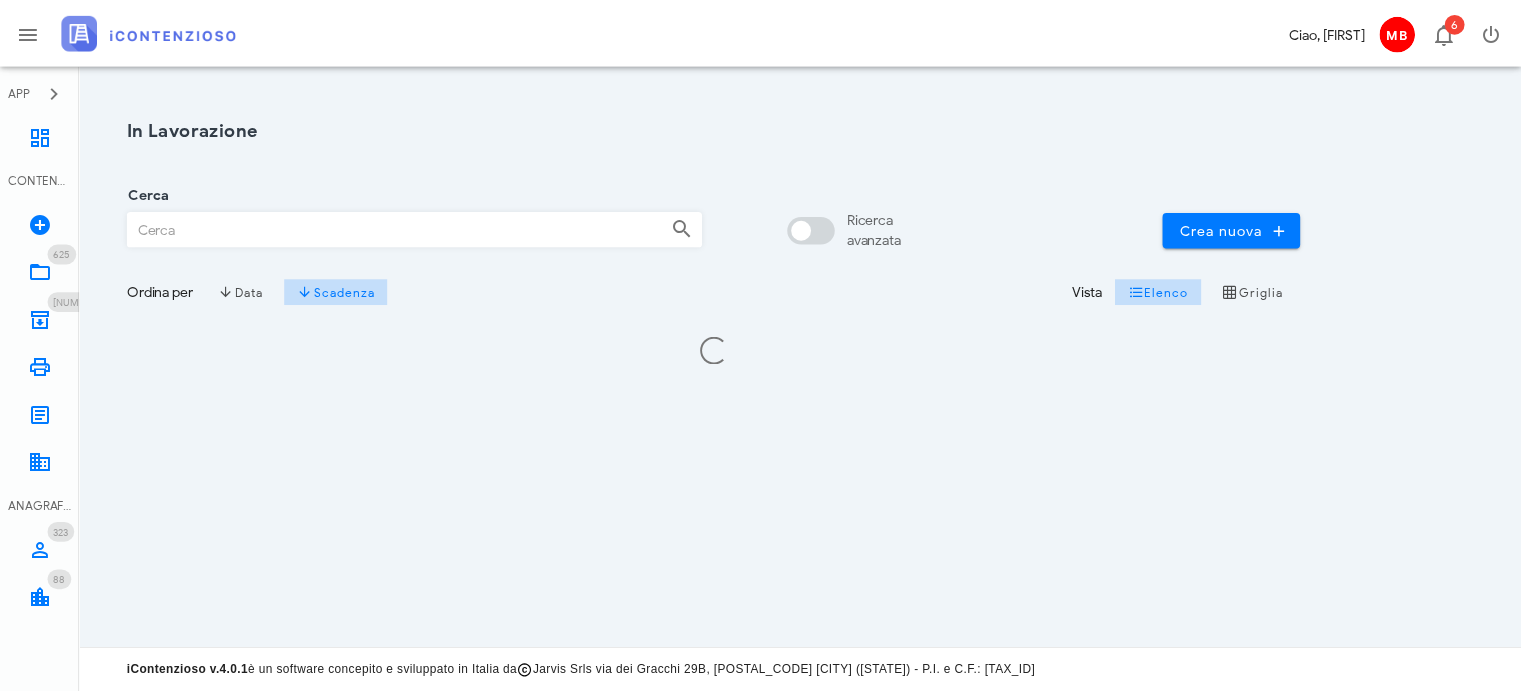 scroll, scrollTop: 0, scrollLeft: 0, axis: both 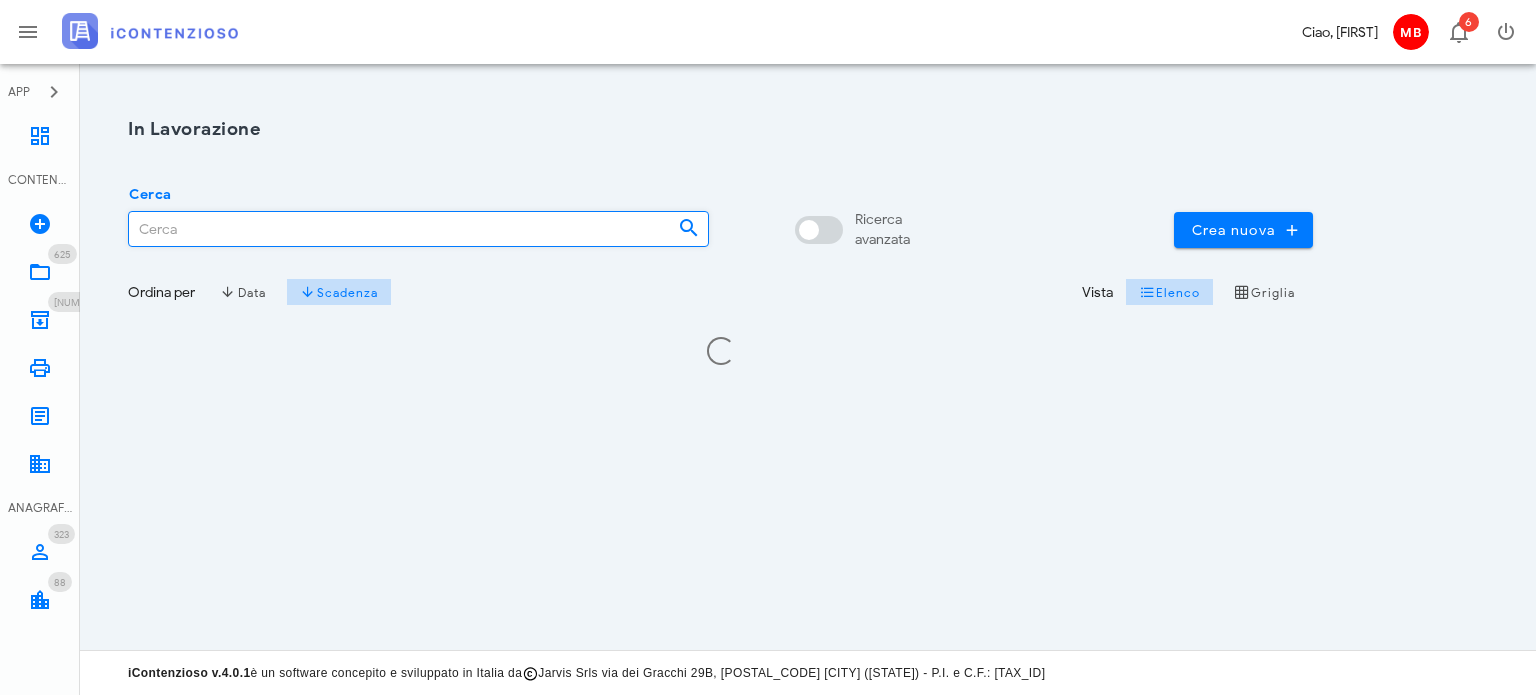 click on "Cerca" at bounding box center [395, 229] 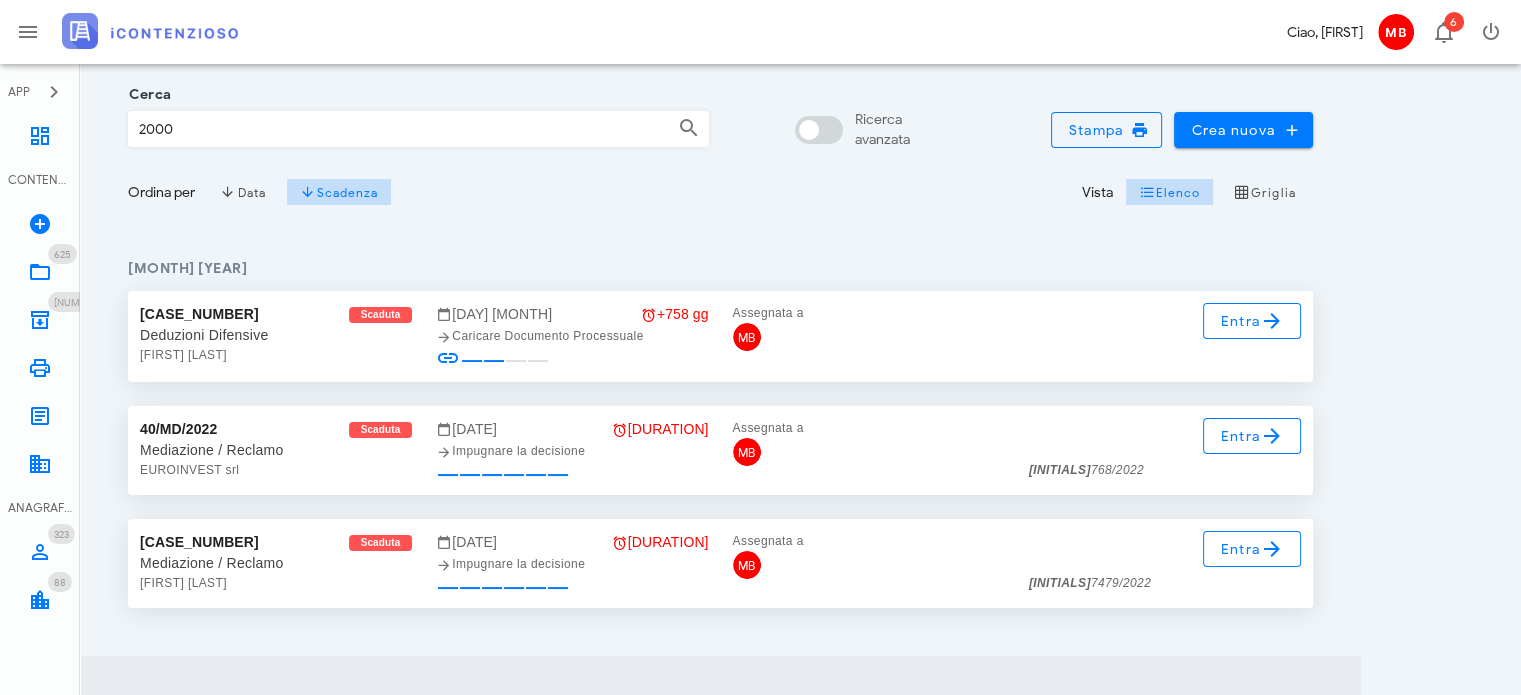 scroll, scrollTop: 48, scrollLeft: 0, axis: vertical 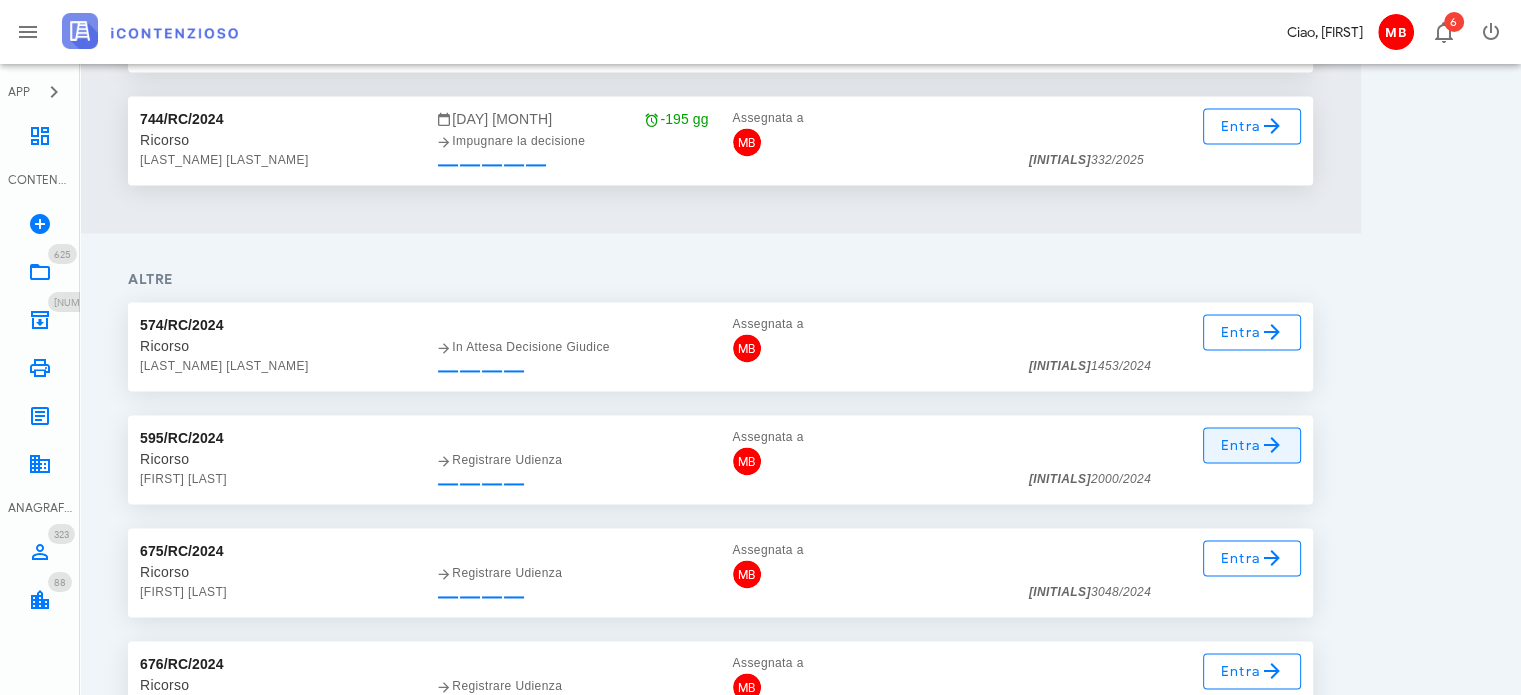 type on "de matteis" 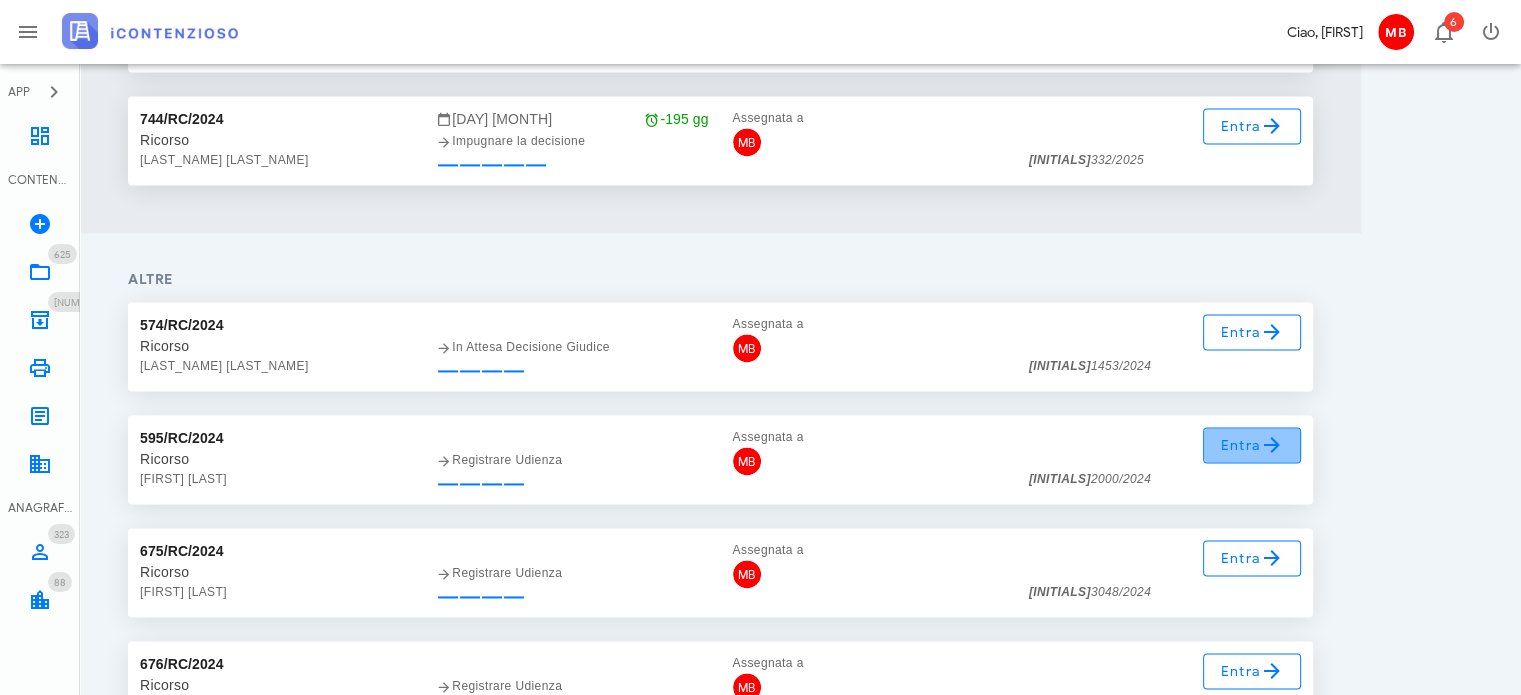 click at bounding box center (1272, 445) 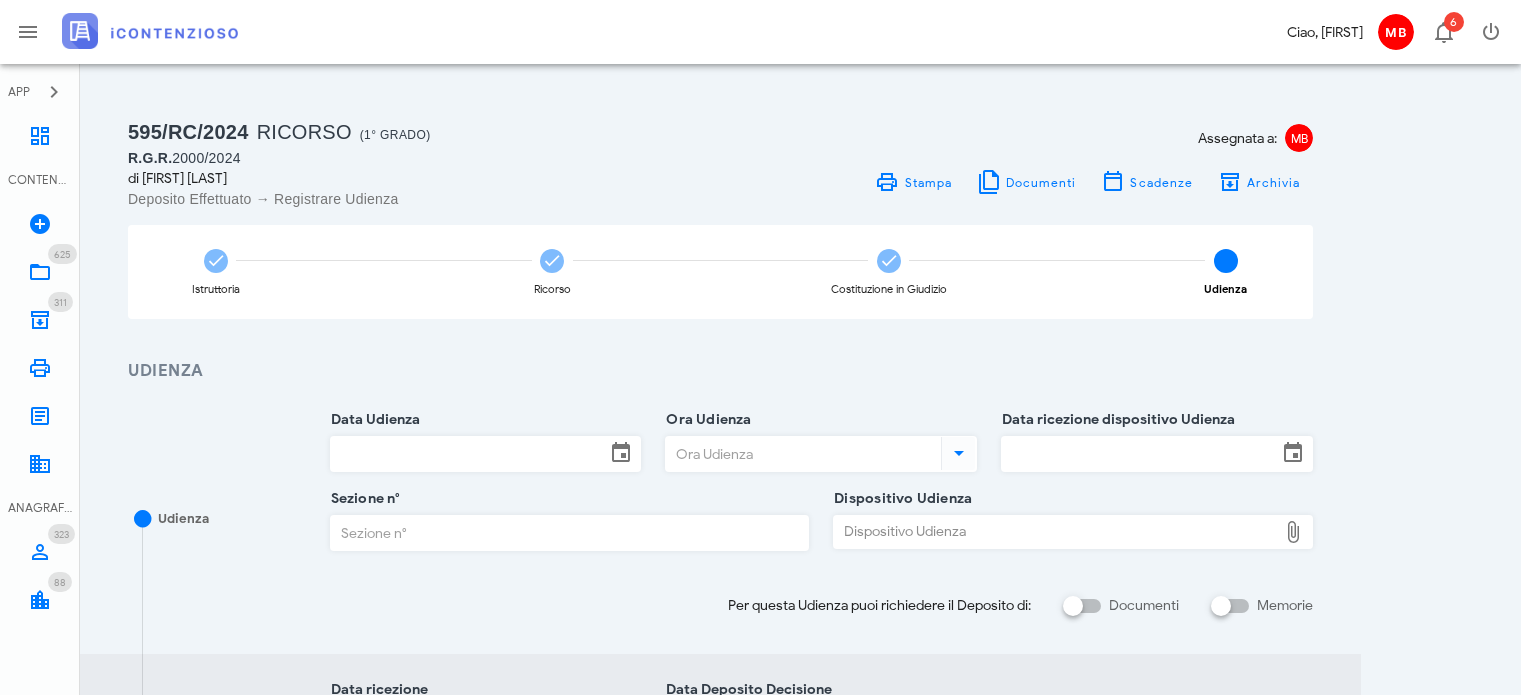 scroll, scrollTop: 0, scrollLeft: 0, axis: both 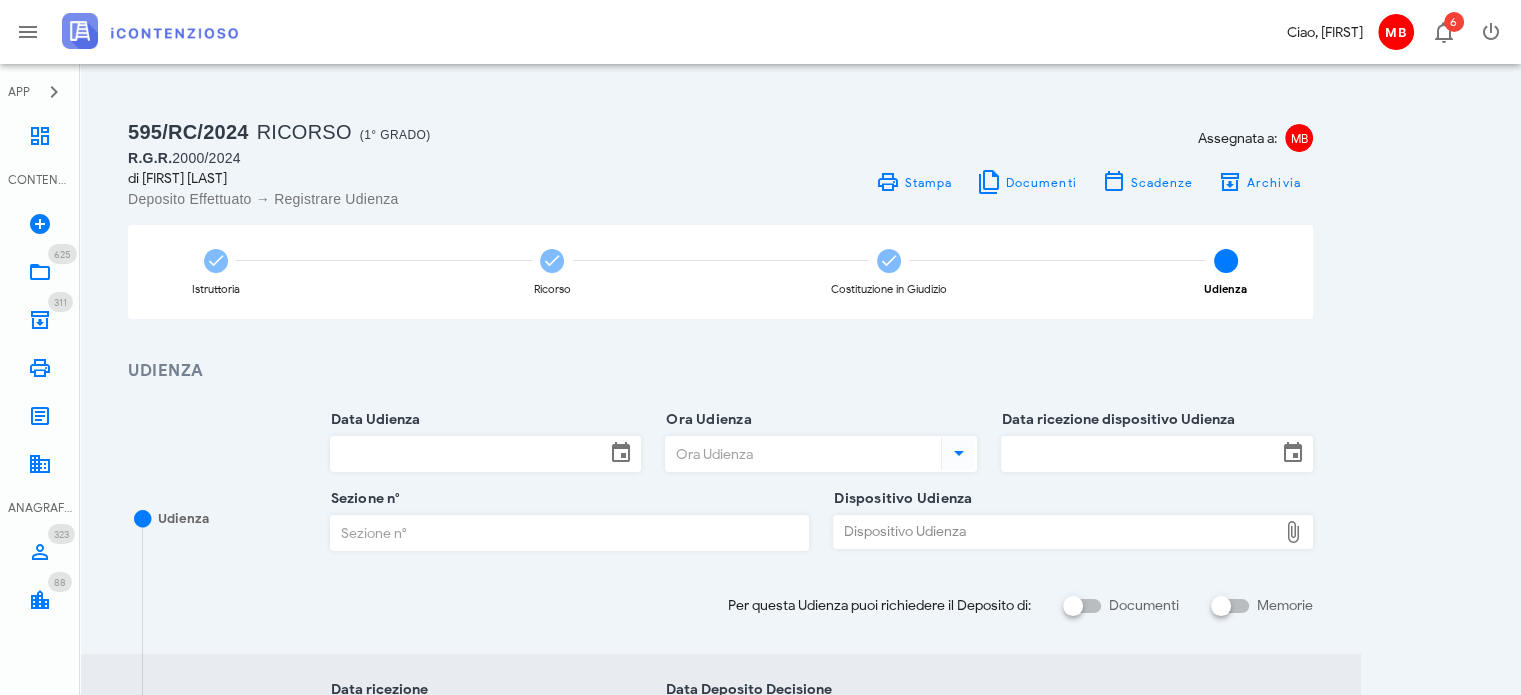 click on "Dispositivo Udienza" at bounding box center [1055, 532] 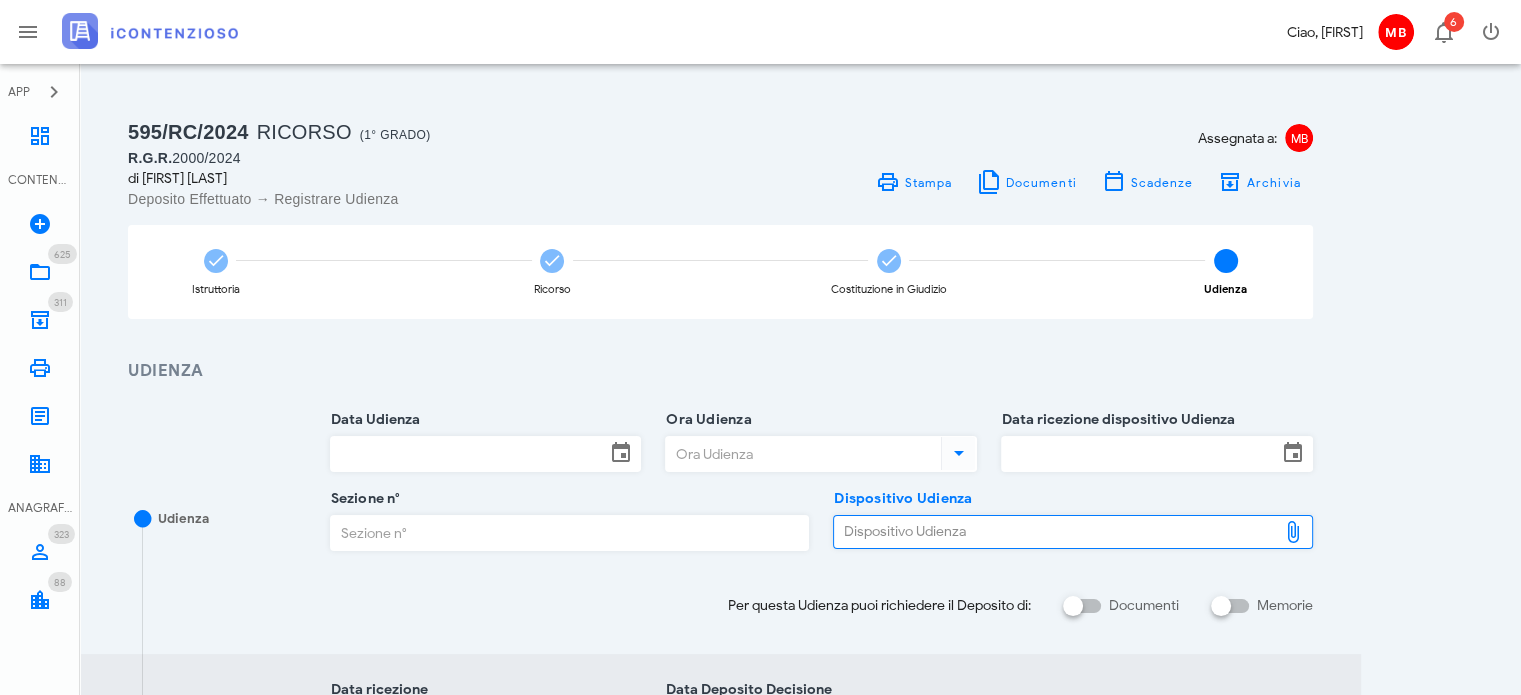 type on "C:\fakepath\AvvTratt___2000_2024.pdf" 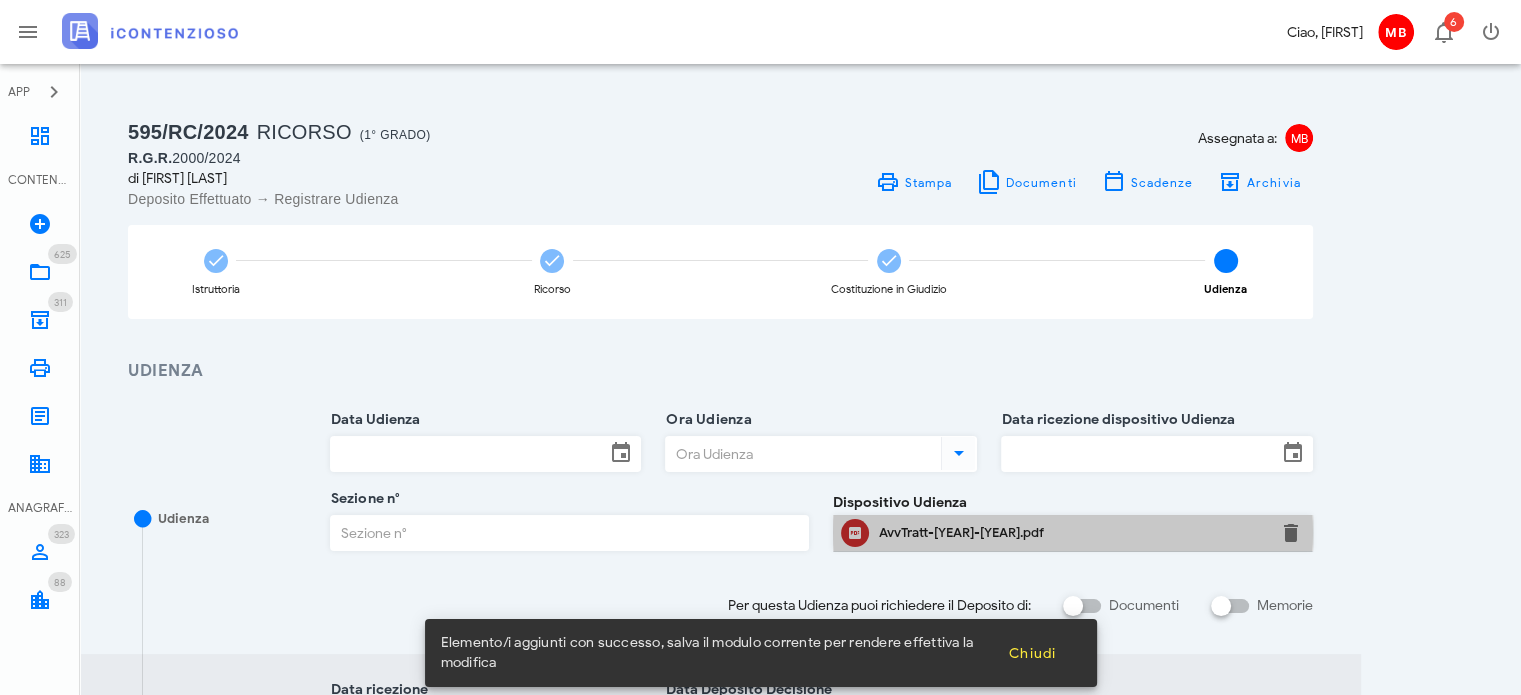 click on "AvvTratt-2000-2024.pdf" at bounding box center [1073, 533] 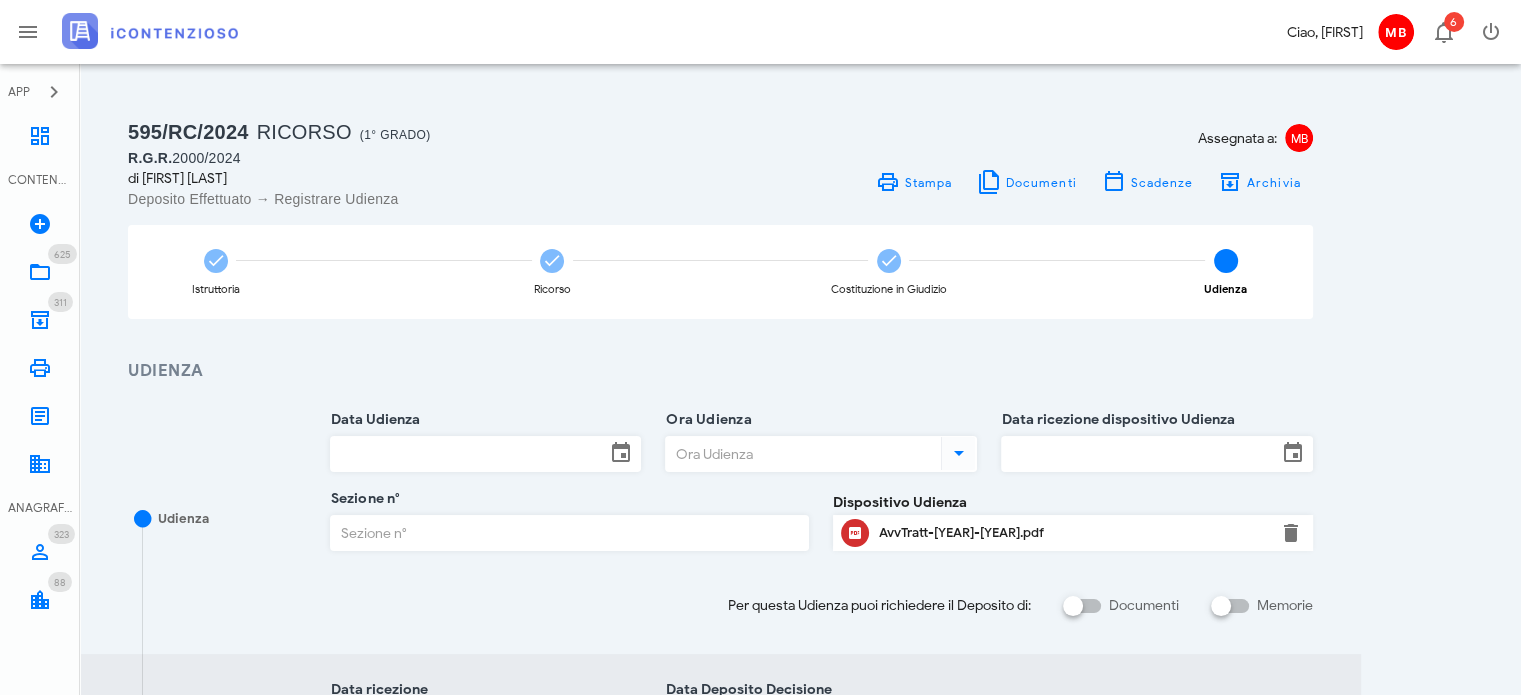 click on "Data Udienza" at bounding box center [468, 454] 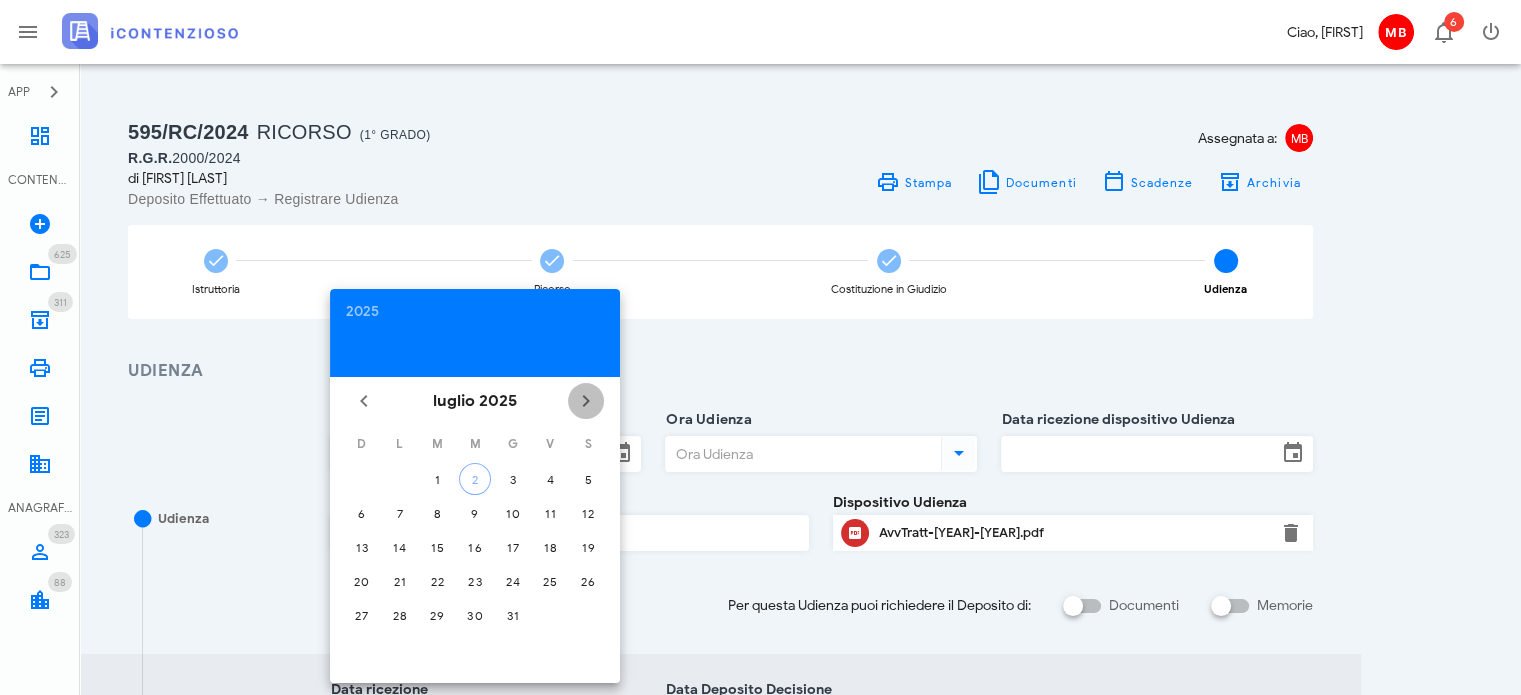 click at bounding box center [586, 401] 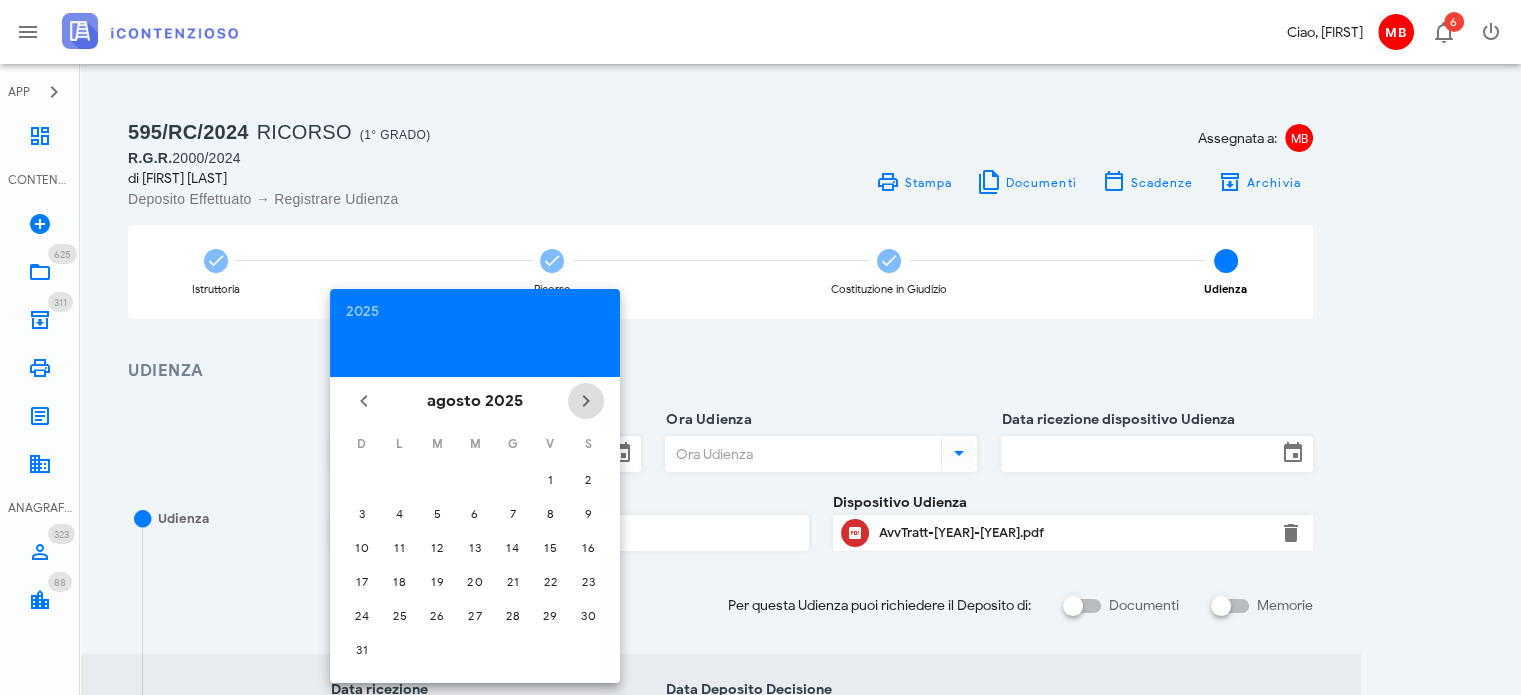 click at bounding box center (586, 401) 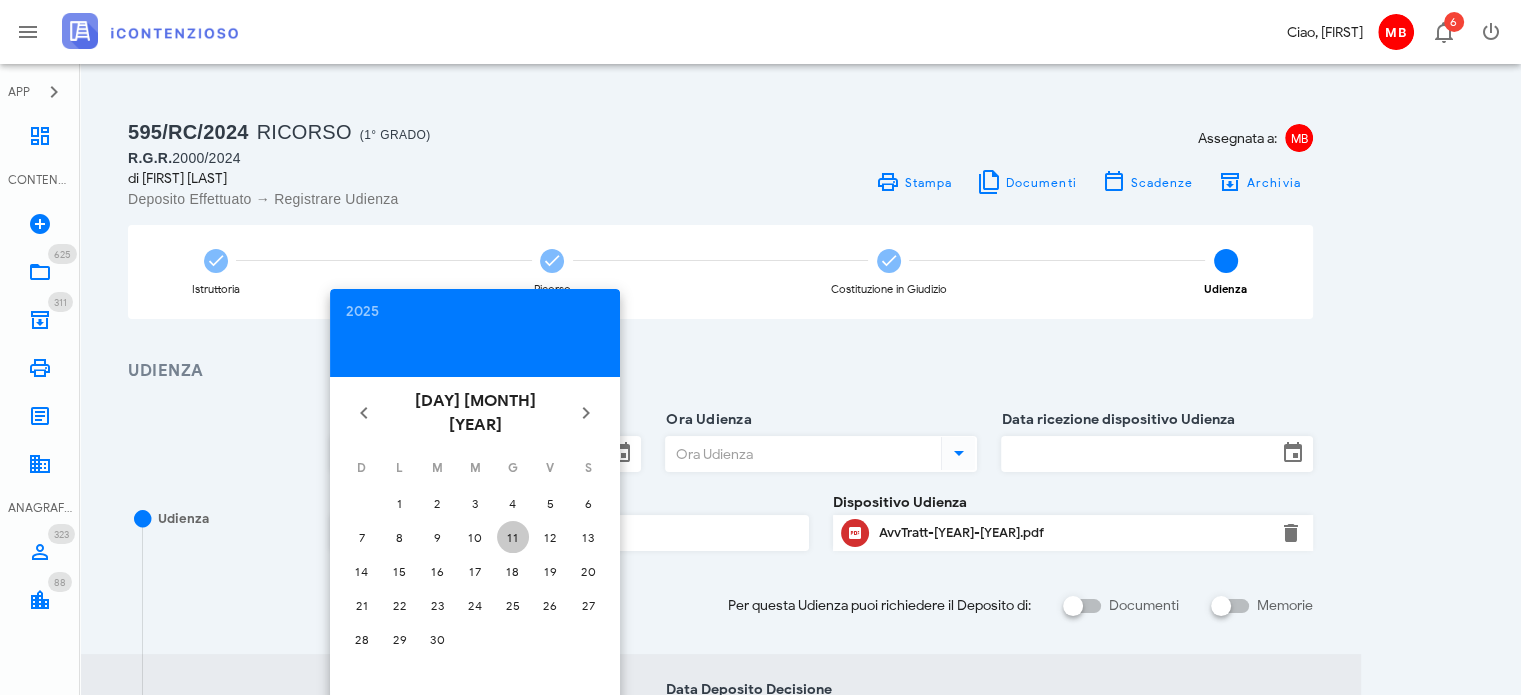 click on "11" at bounding box center (400, 503) 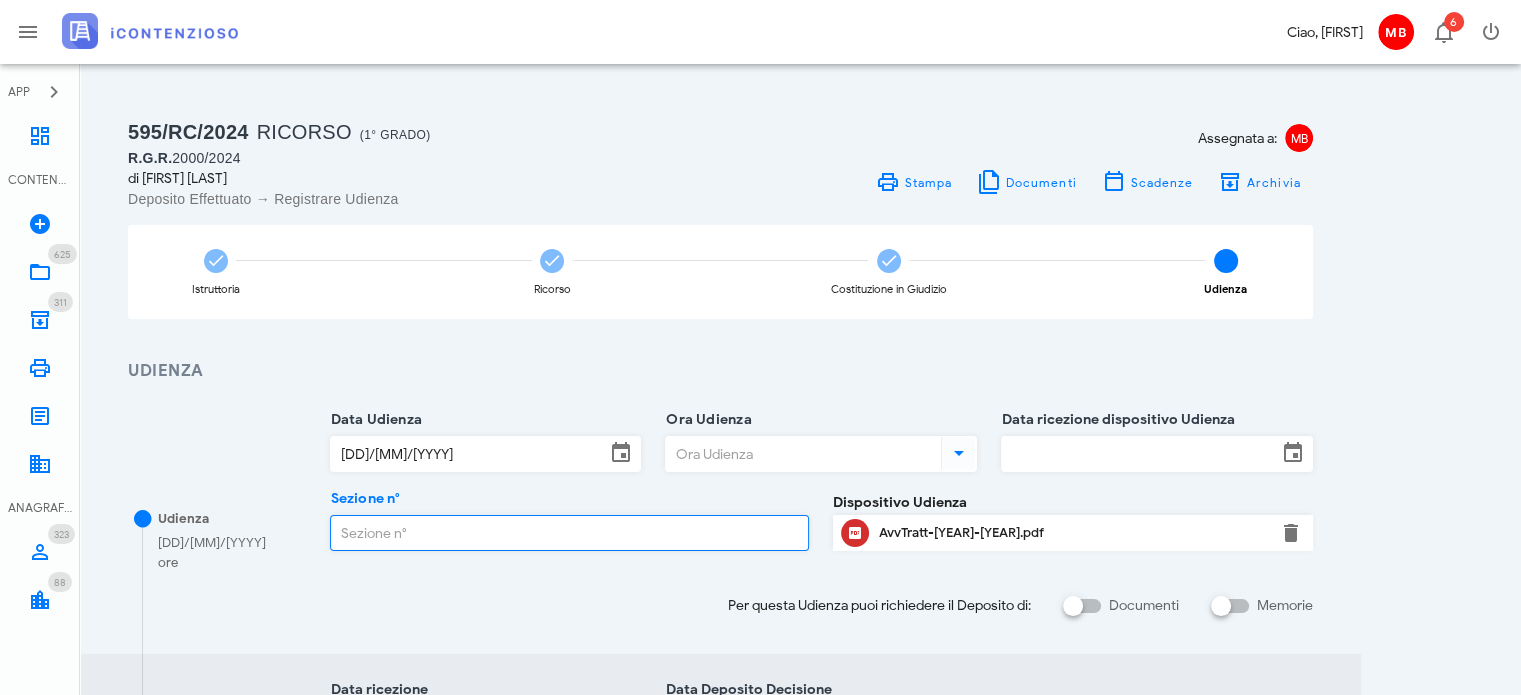 click on "Sezione n°" at bounding box center (570, 533) 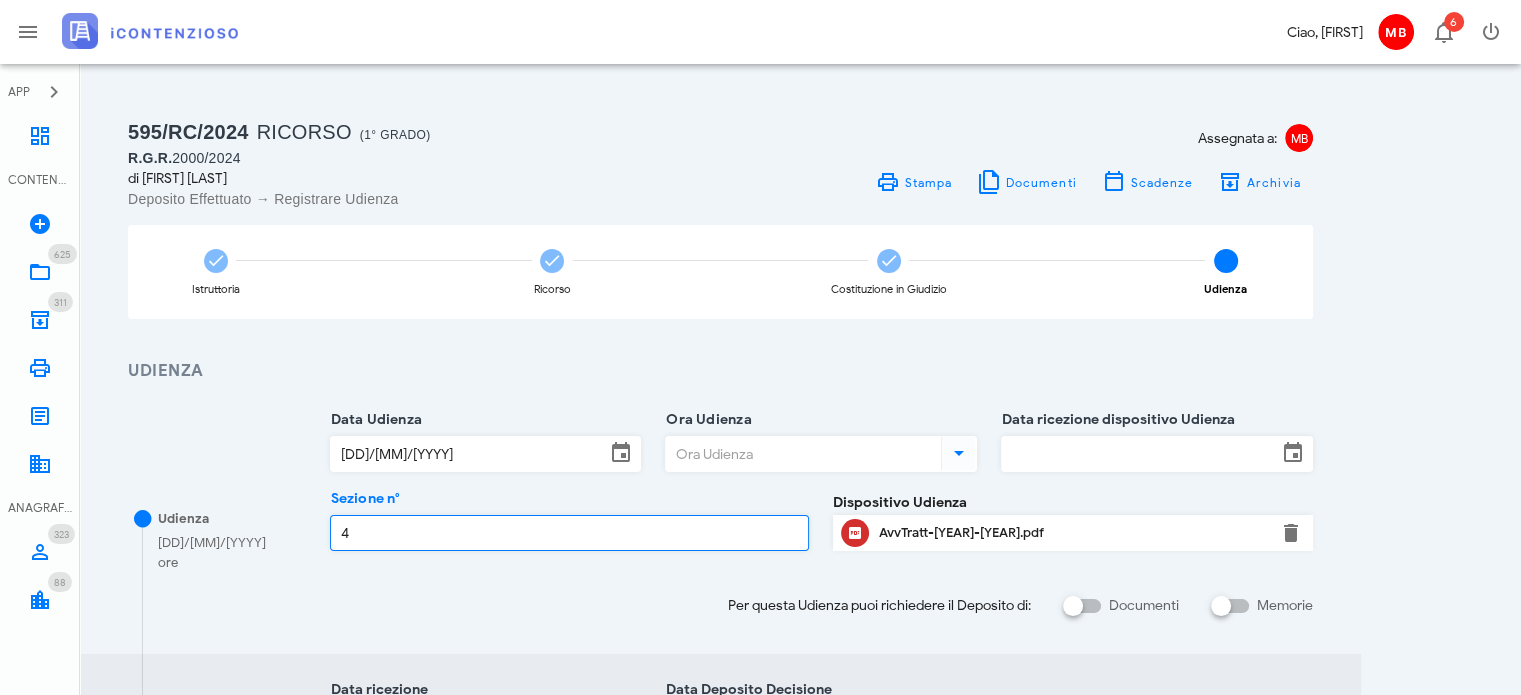 type on "4" 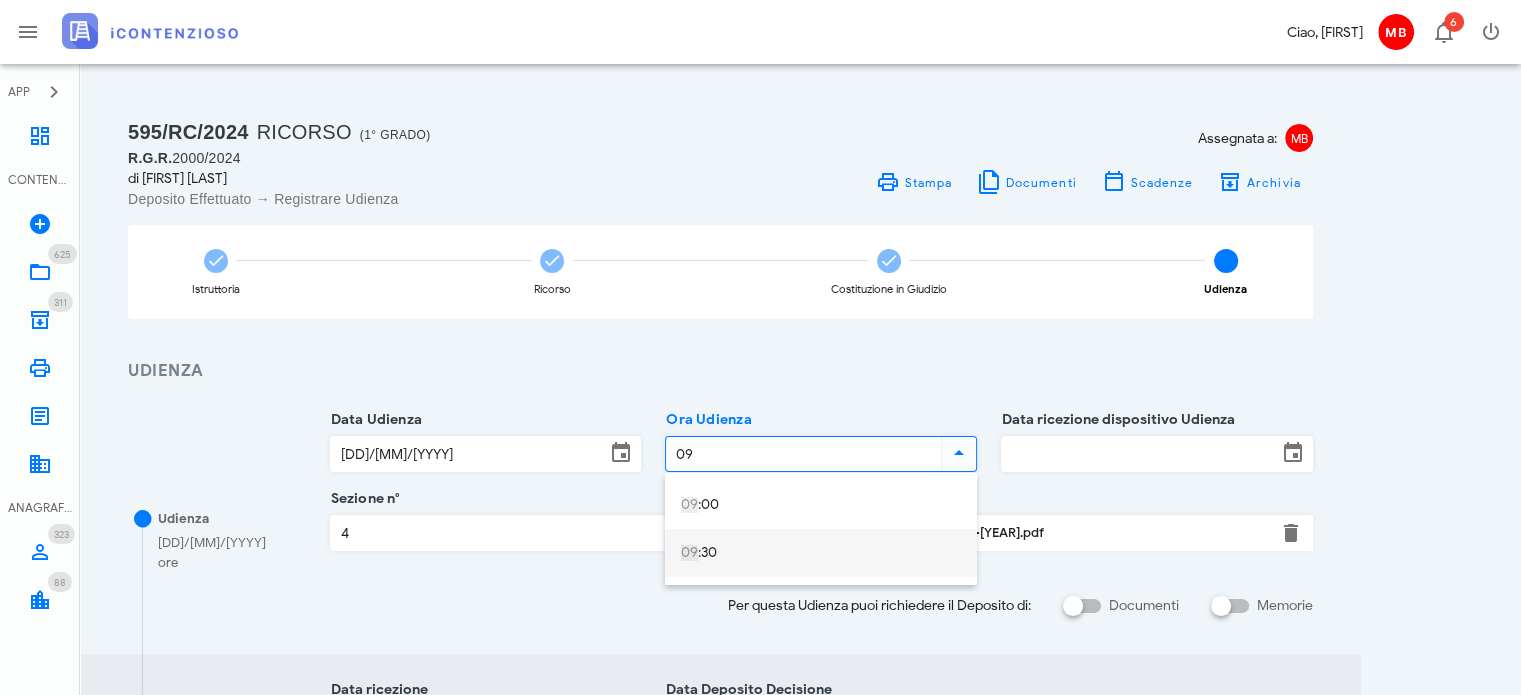 click on "09 :30" at bounding box center (821, 553) 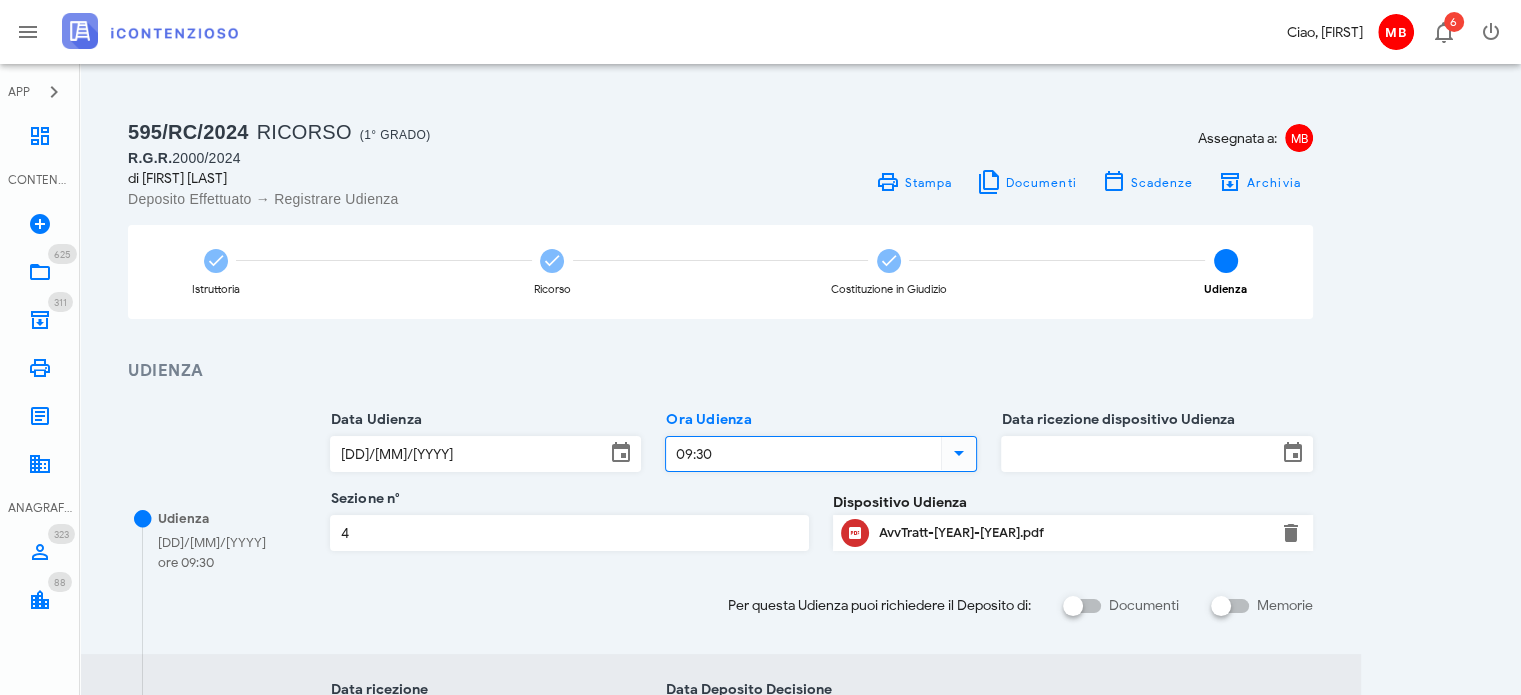 type on "09:30" 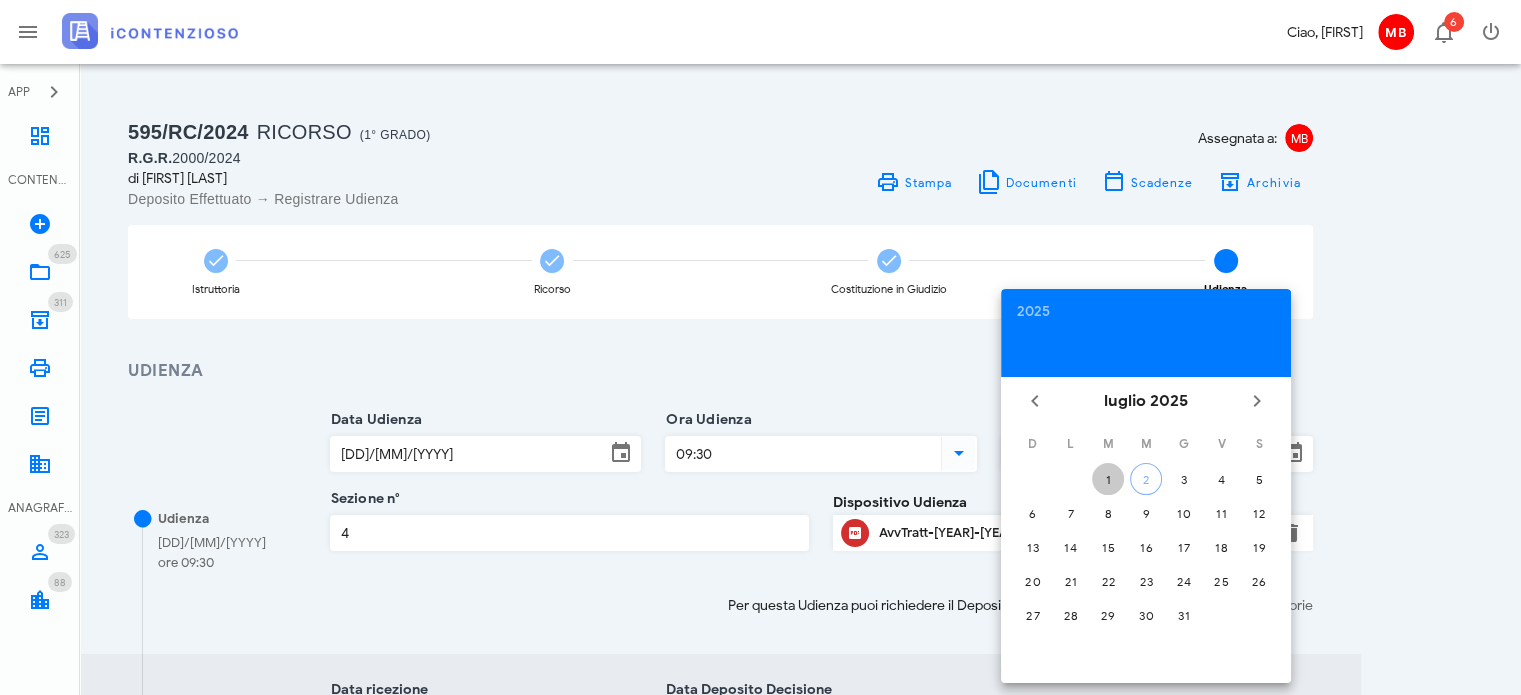 click on "1" at bounding box center (1108, 479) 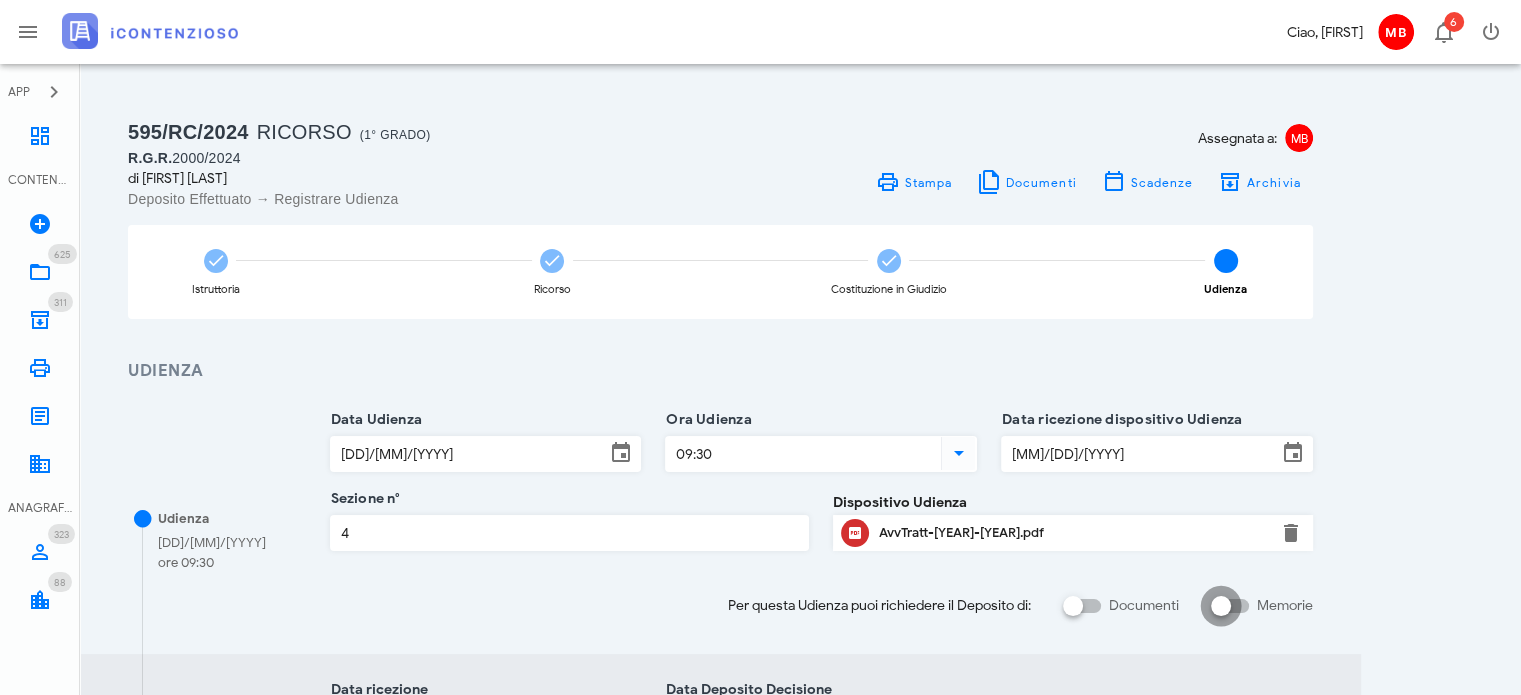 click at bounding box center [1221, 606] 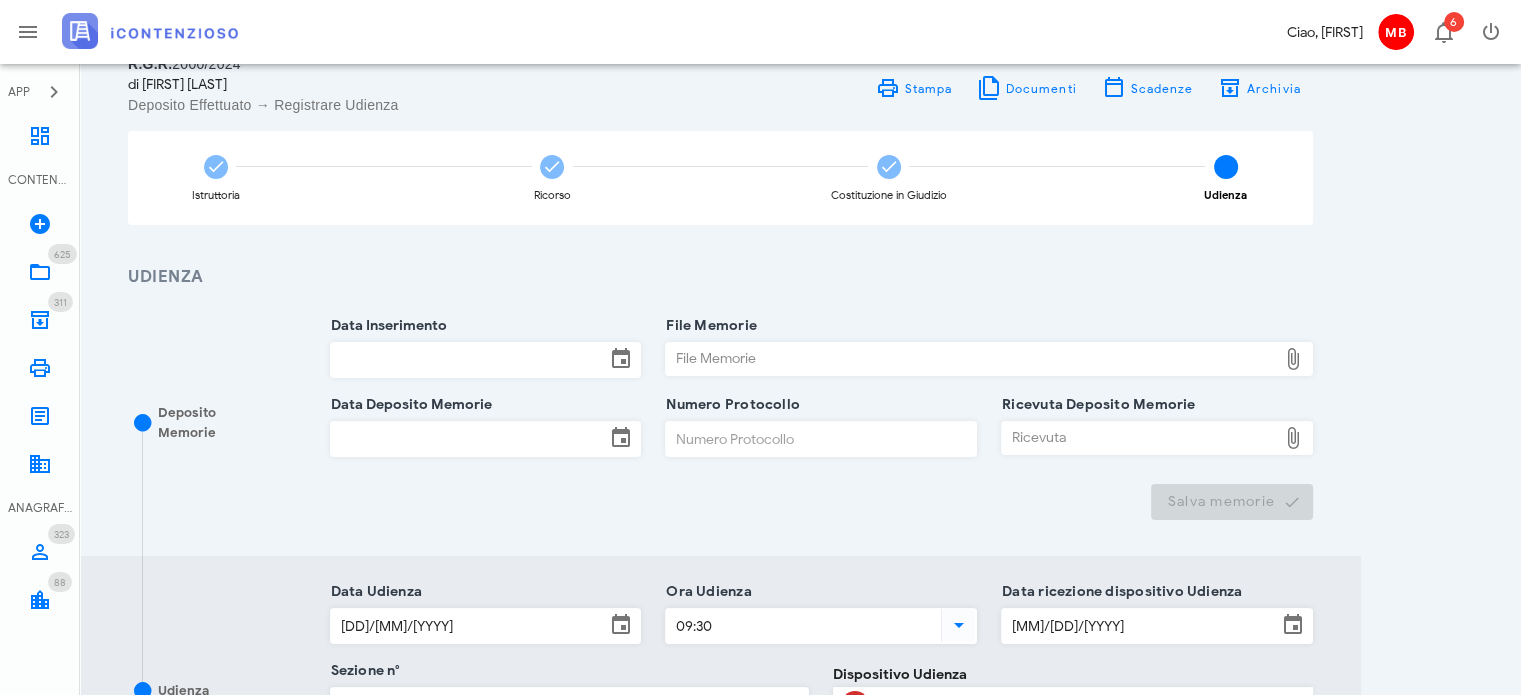 scroll, scrollTop: 300, scrollLeft: 0, axis: vertical 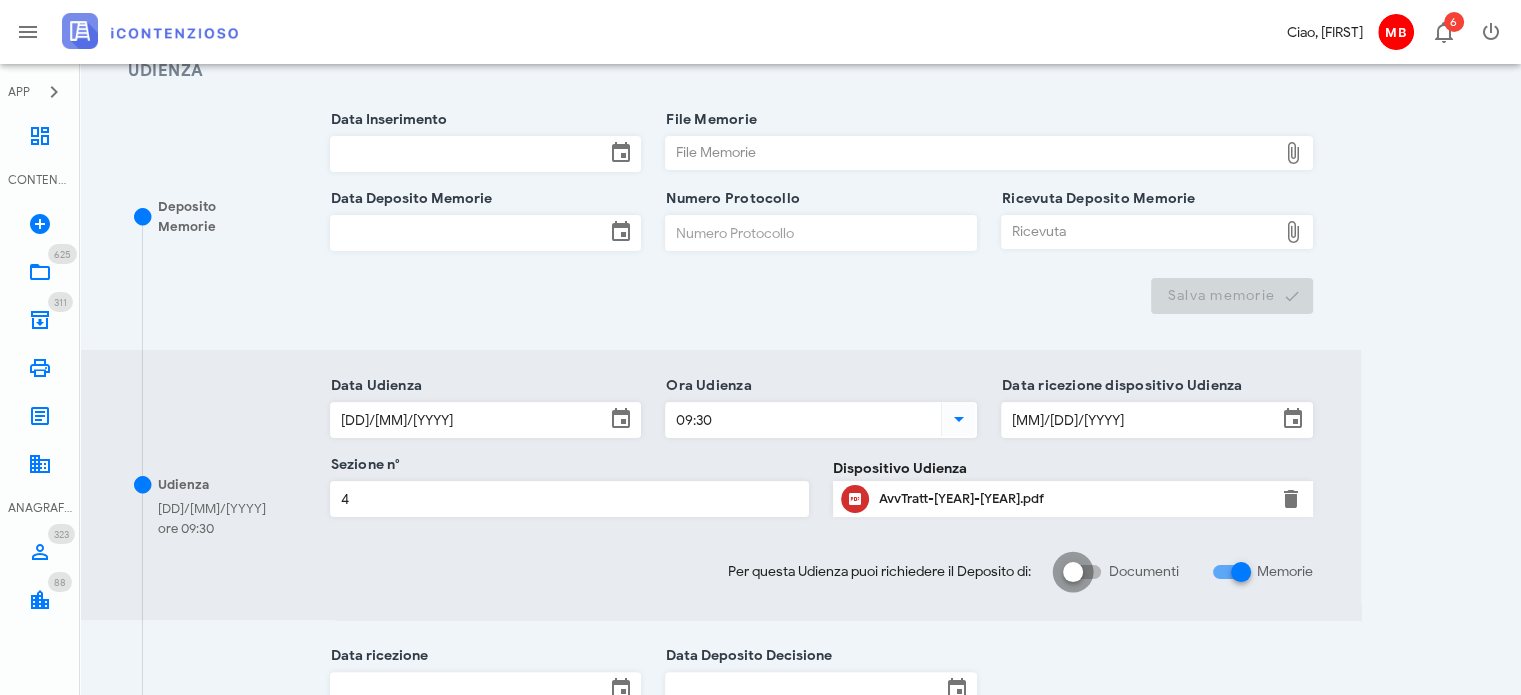 click at bounding box center [1073, 572] 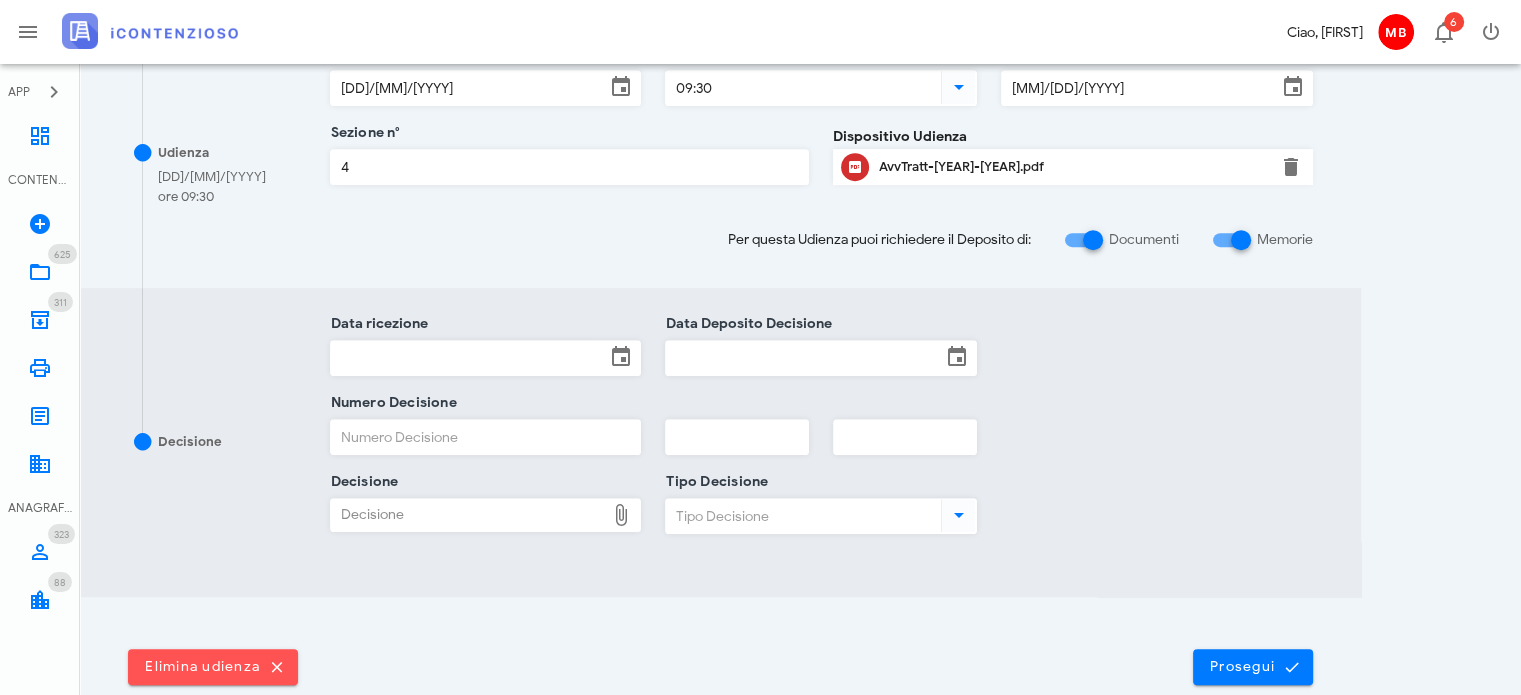 scroll, scrollTop: 900, scrollLeft: 0, axis: vertical 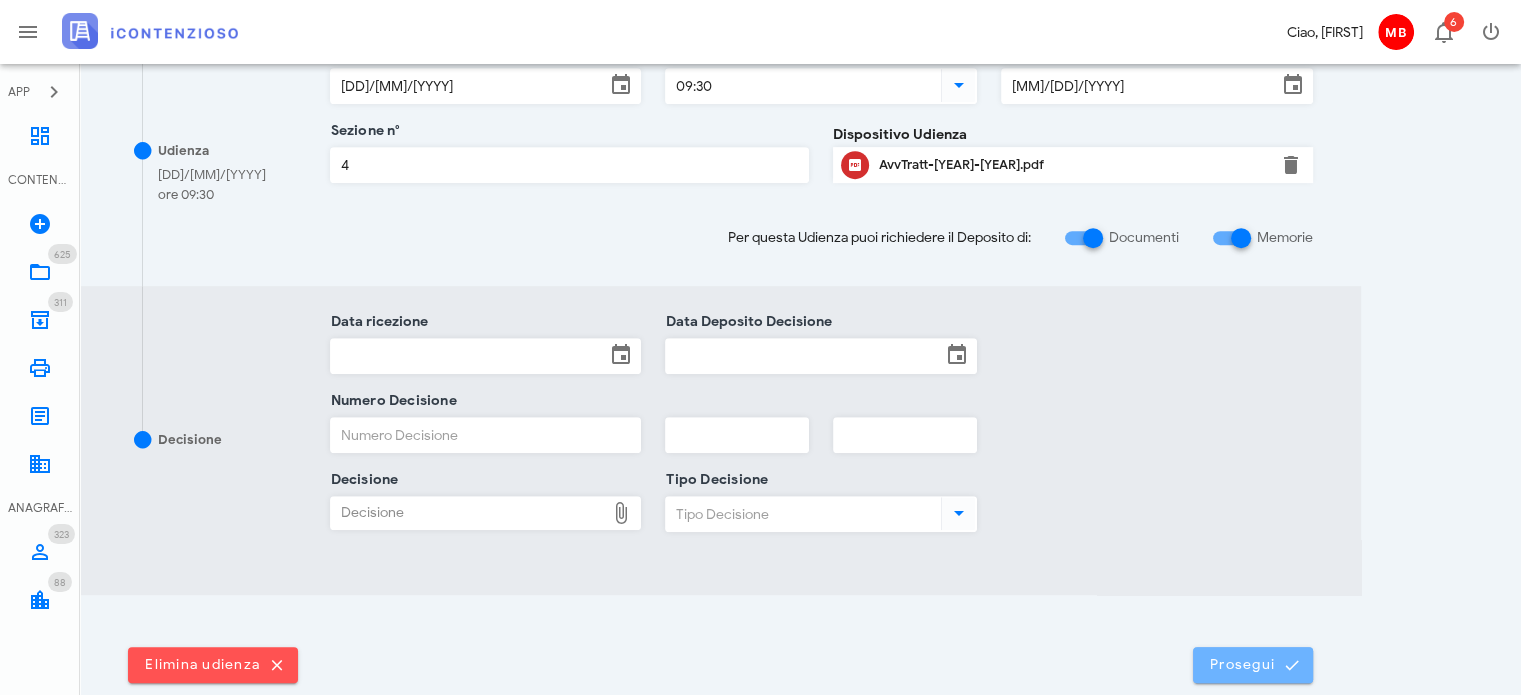 click on "Prosegui" at bounding box center (1253, 665) 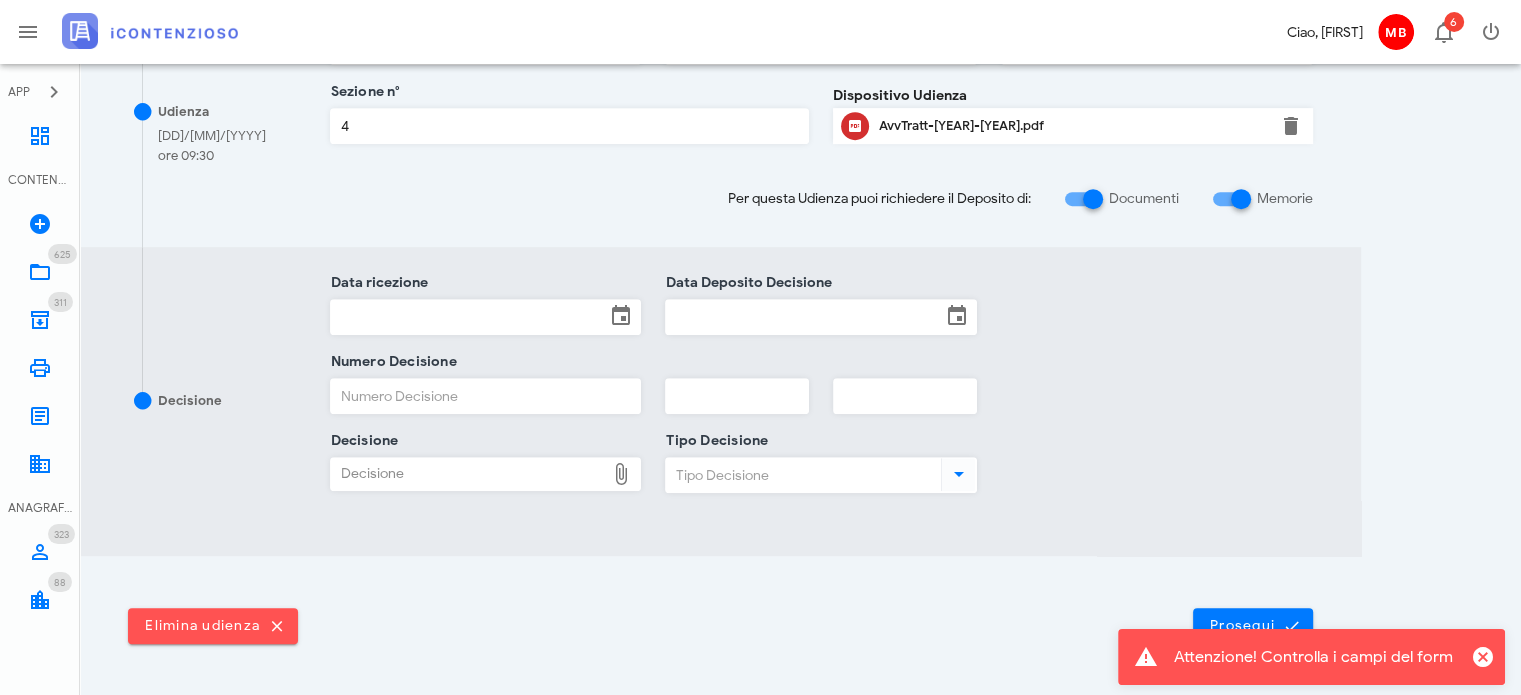 scroll, scrollTop: 1000, scrollLeft: 0, axis: vertical 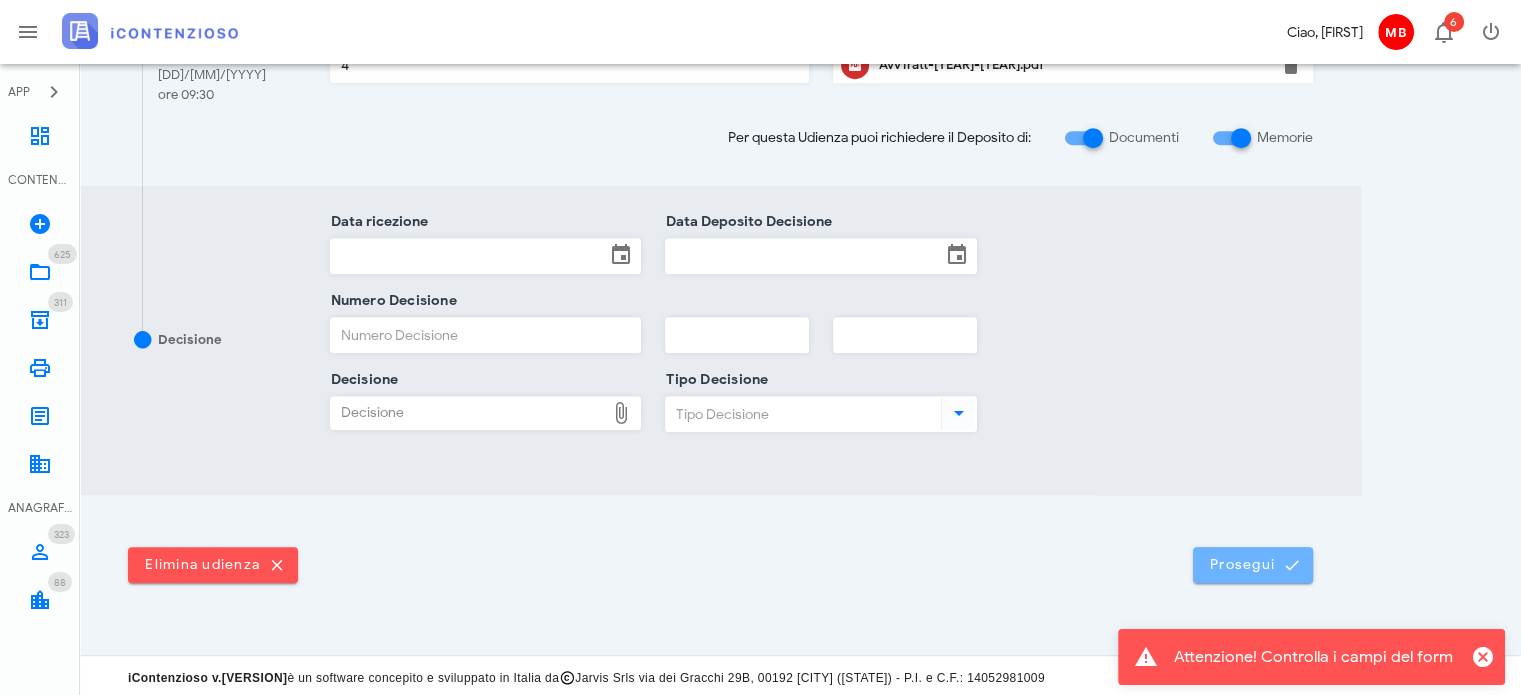 click on "Prosegui" at bounding box center [1253, 565] 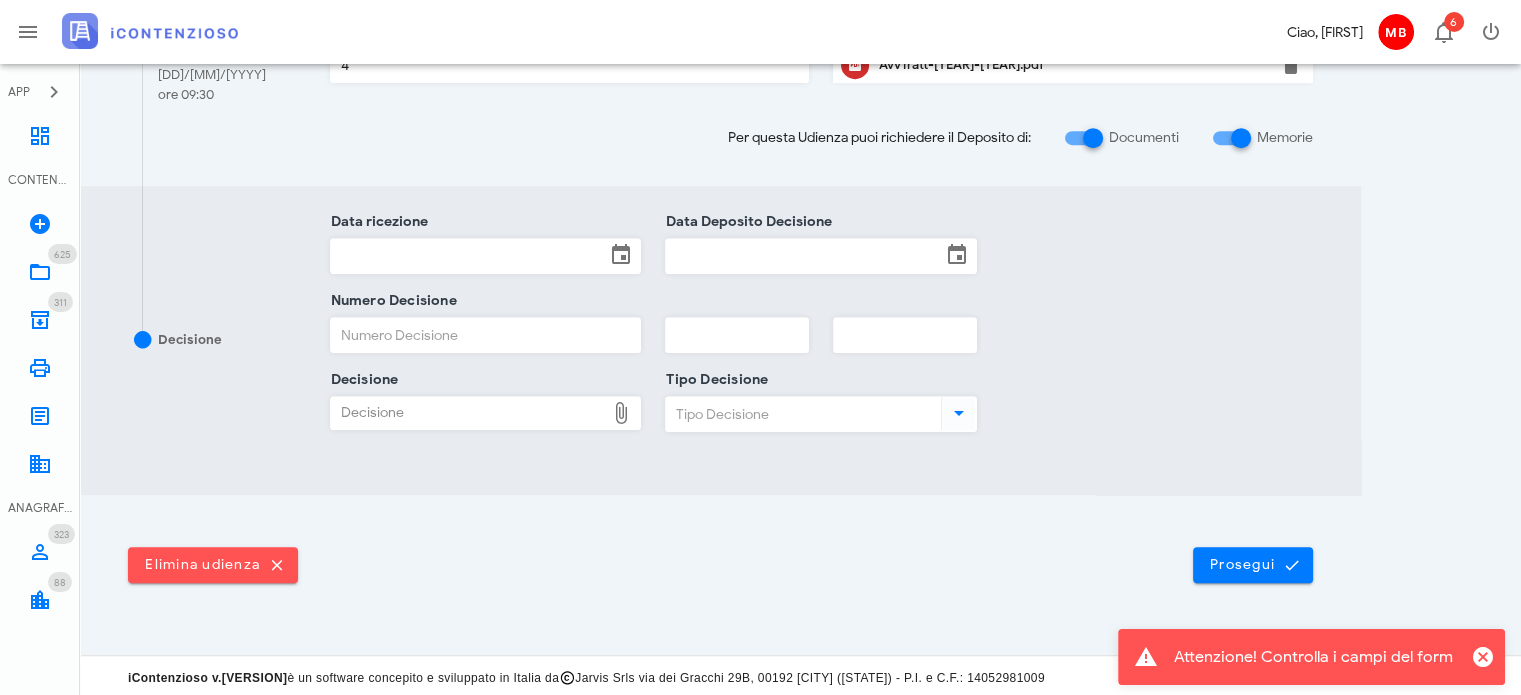 scroll, scrollTop: 0, scrollLeft: 0, axis: both 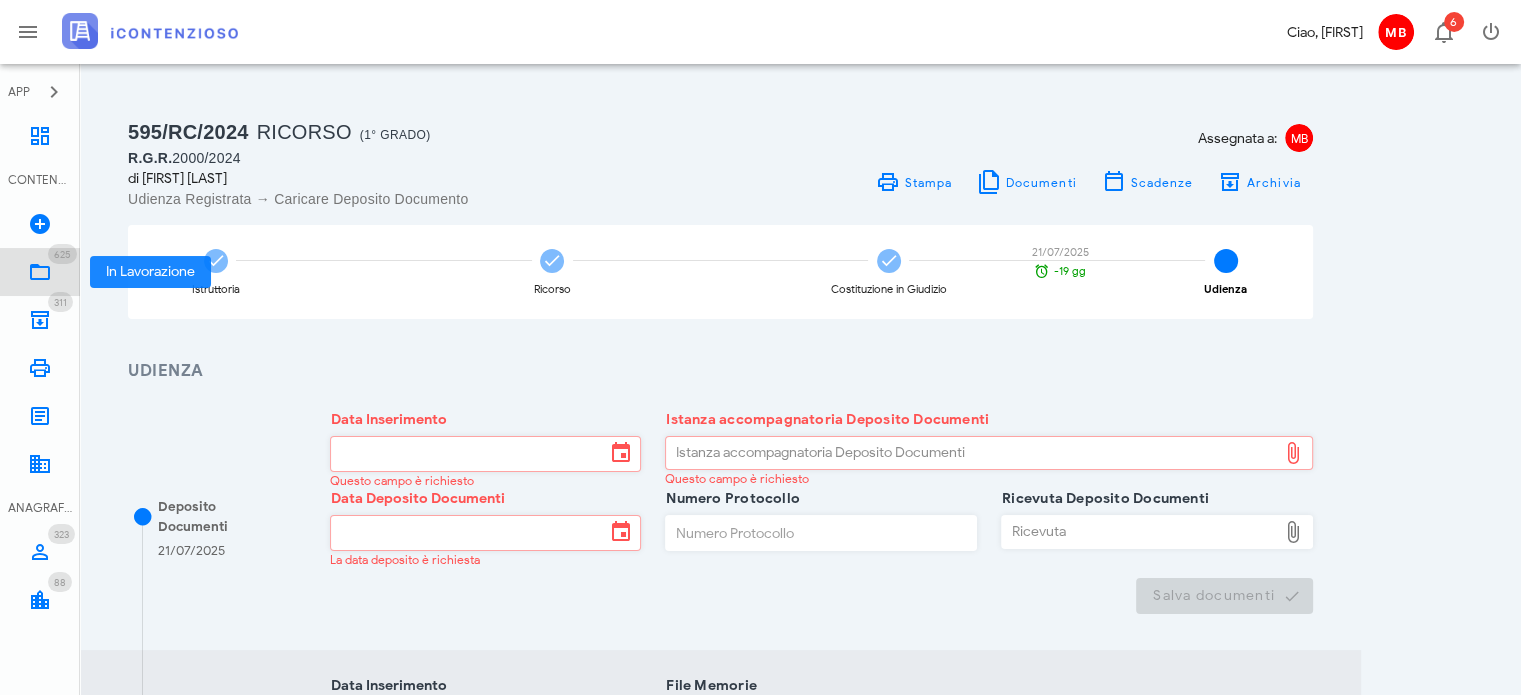 click at bounding box center (40, 272) 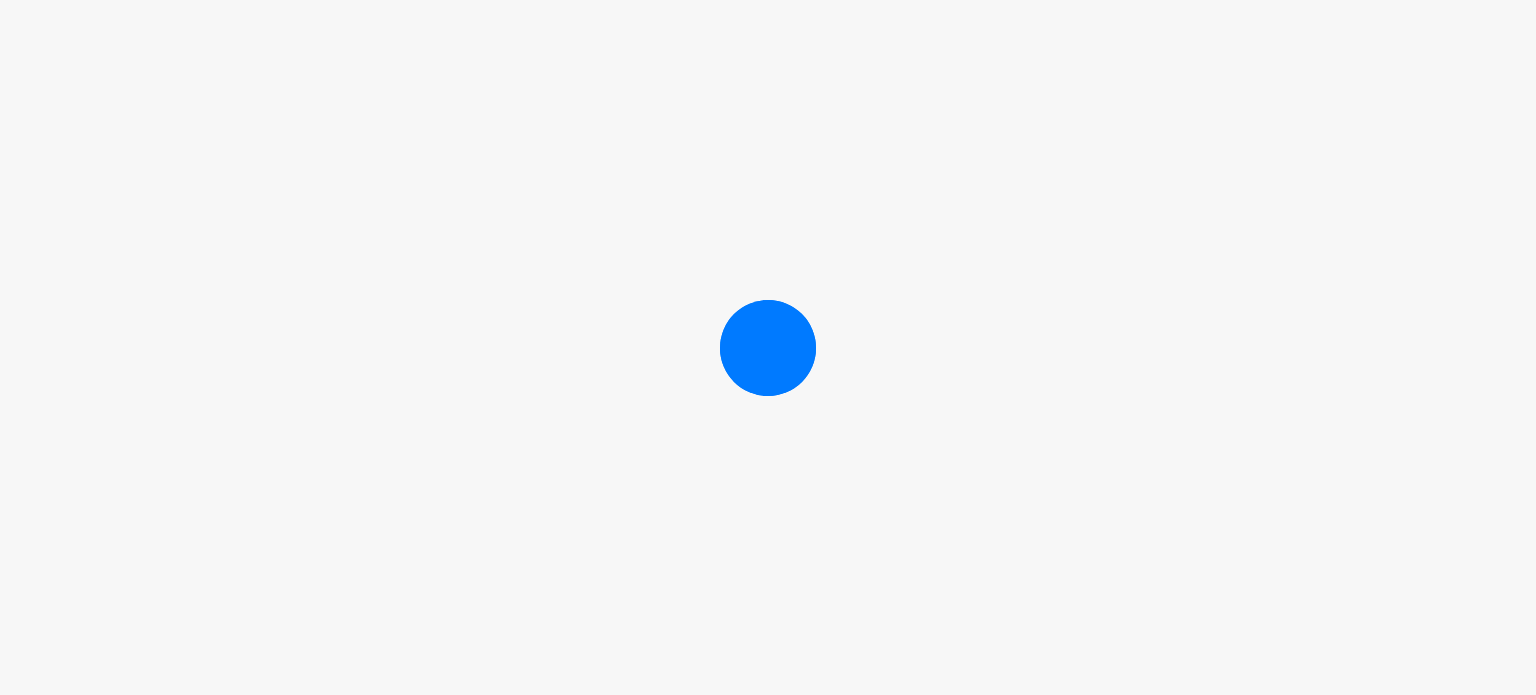 scroll, scrollTop: 0, scrollLeft: 0, axis: both 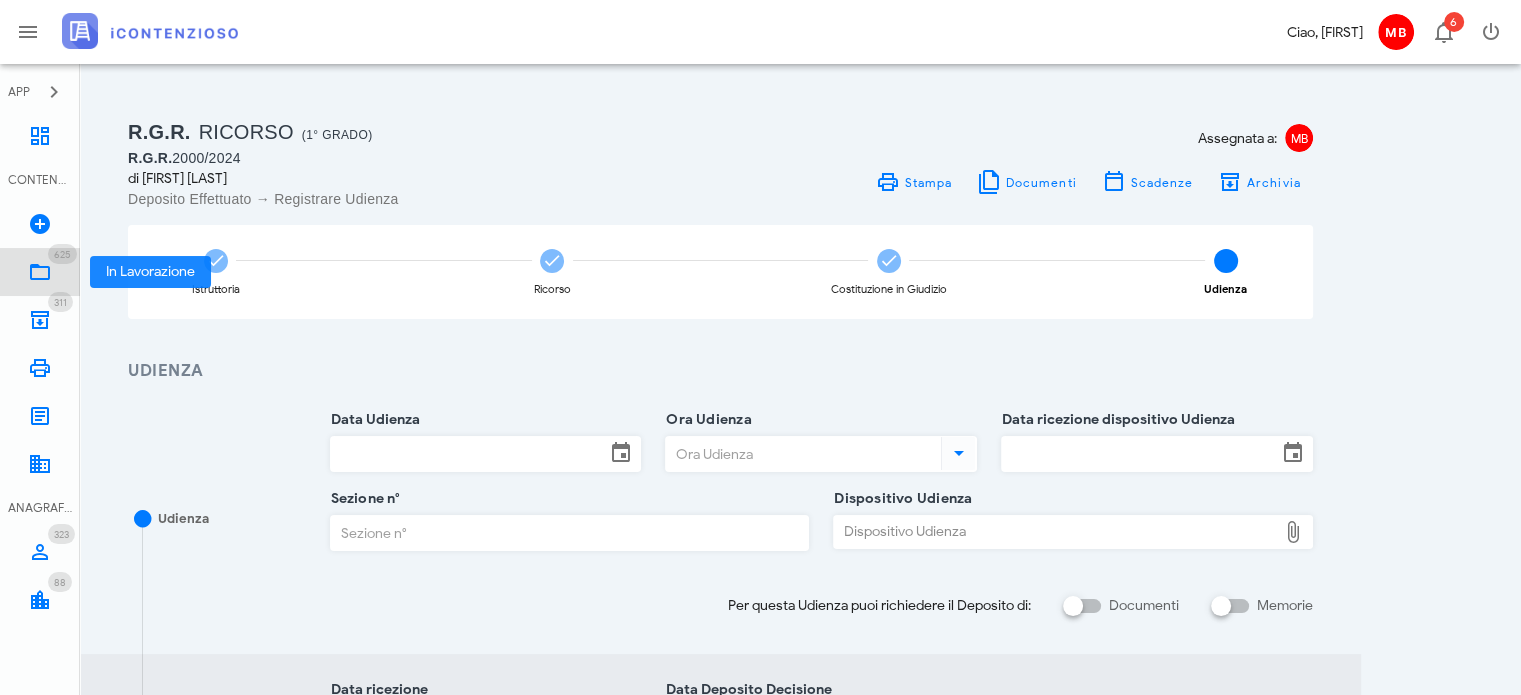 click at bounding box center [40, 272] 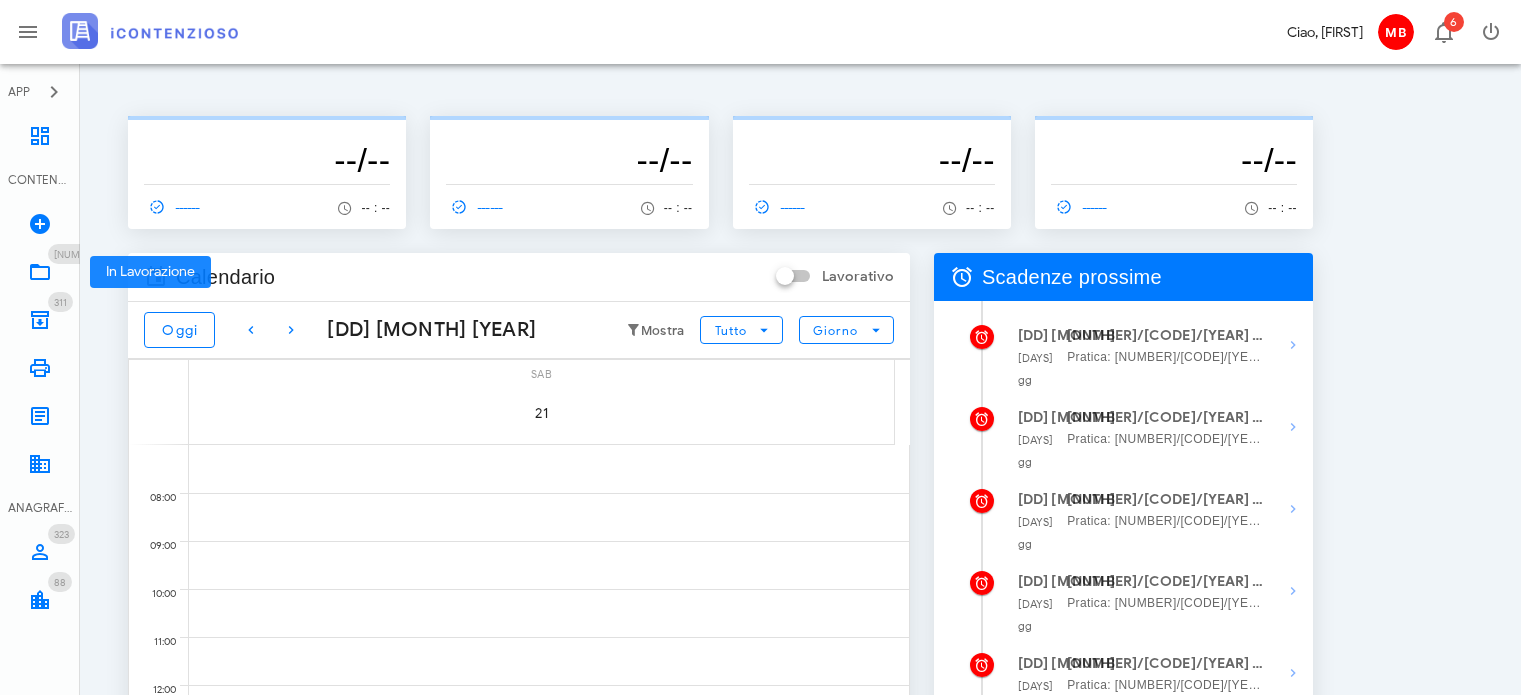 scroll, scrollTop: 0, scrollLeft: 0, axis: both 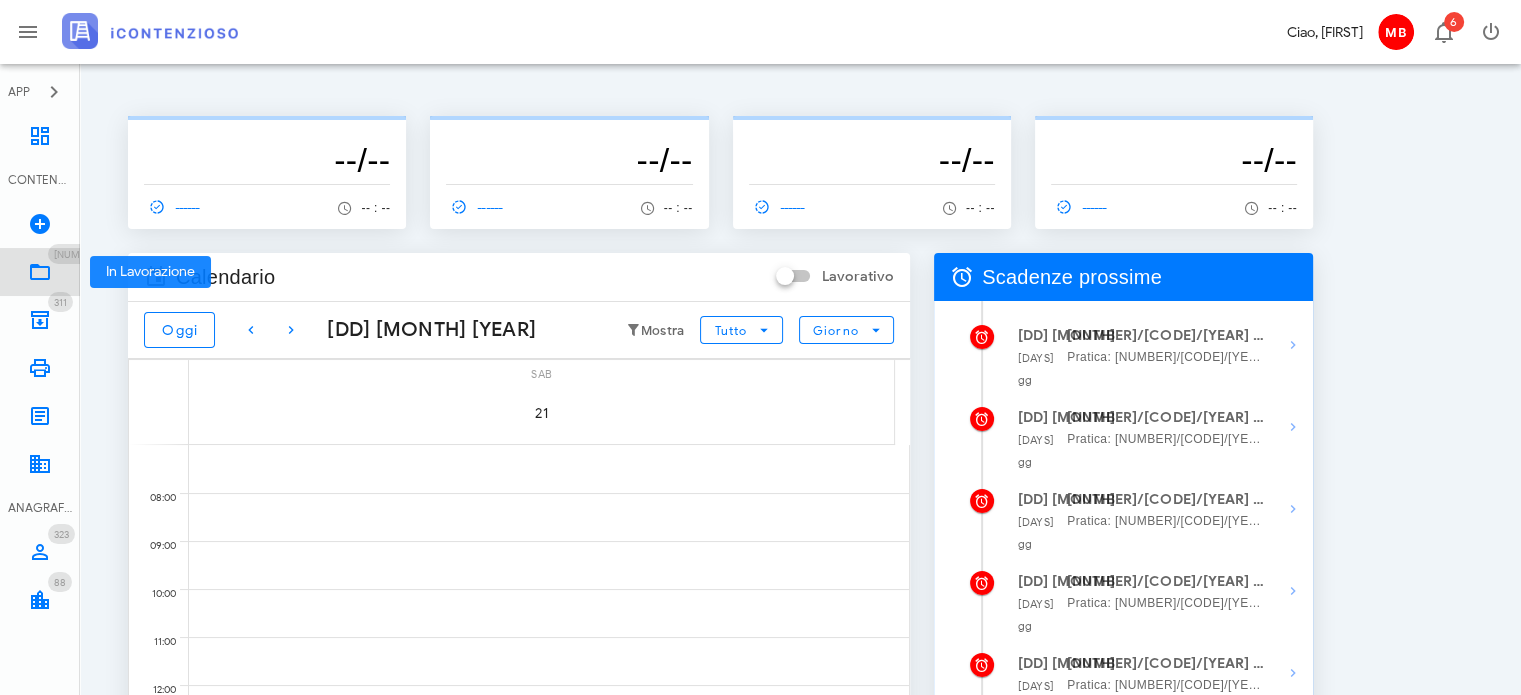 click at bounding box center [40, 272] 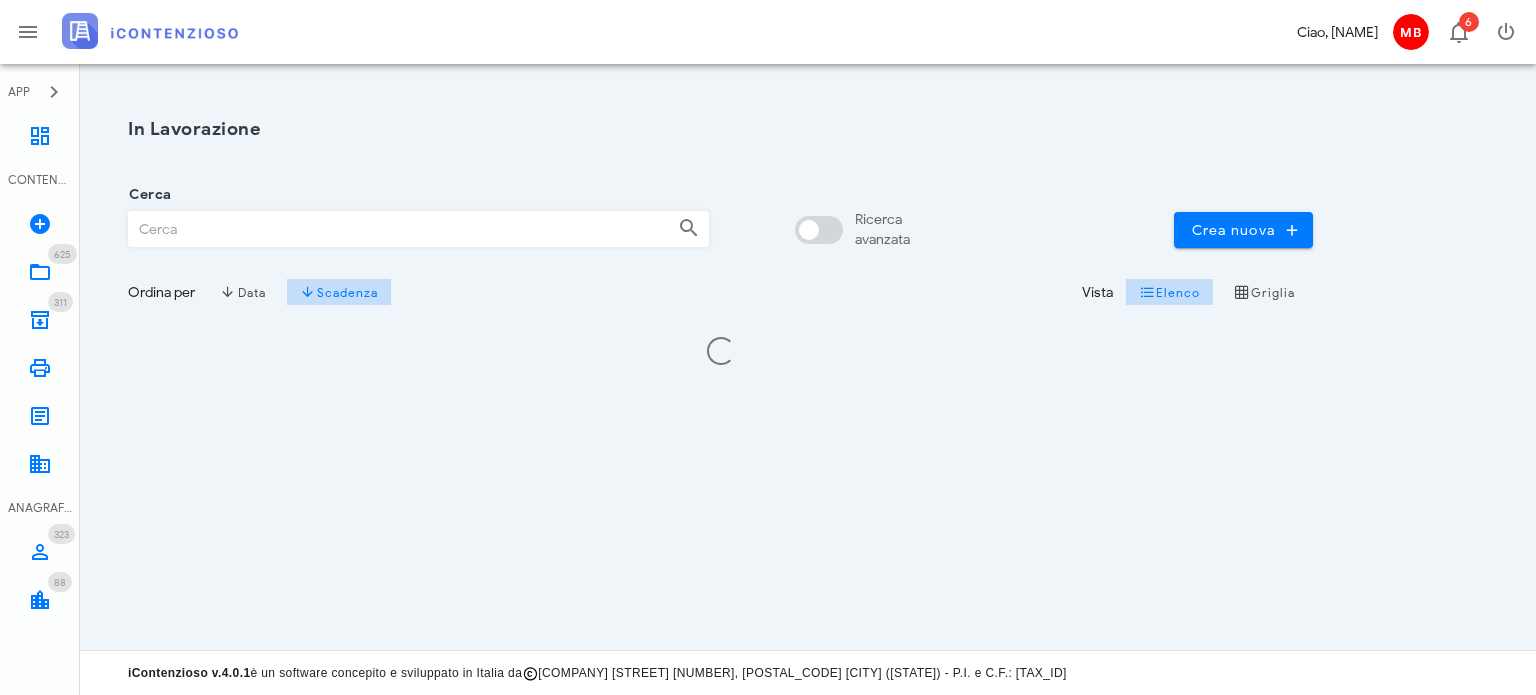 scroll, scrollTop: 0, scrollLeft: 0, axis: both 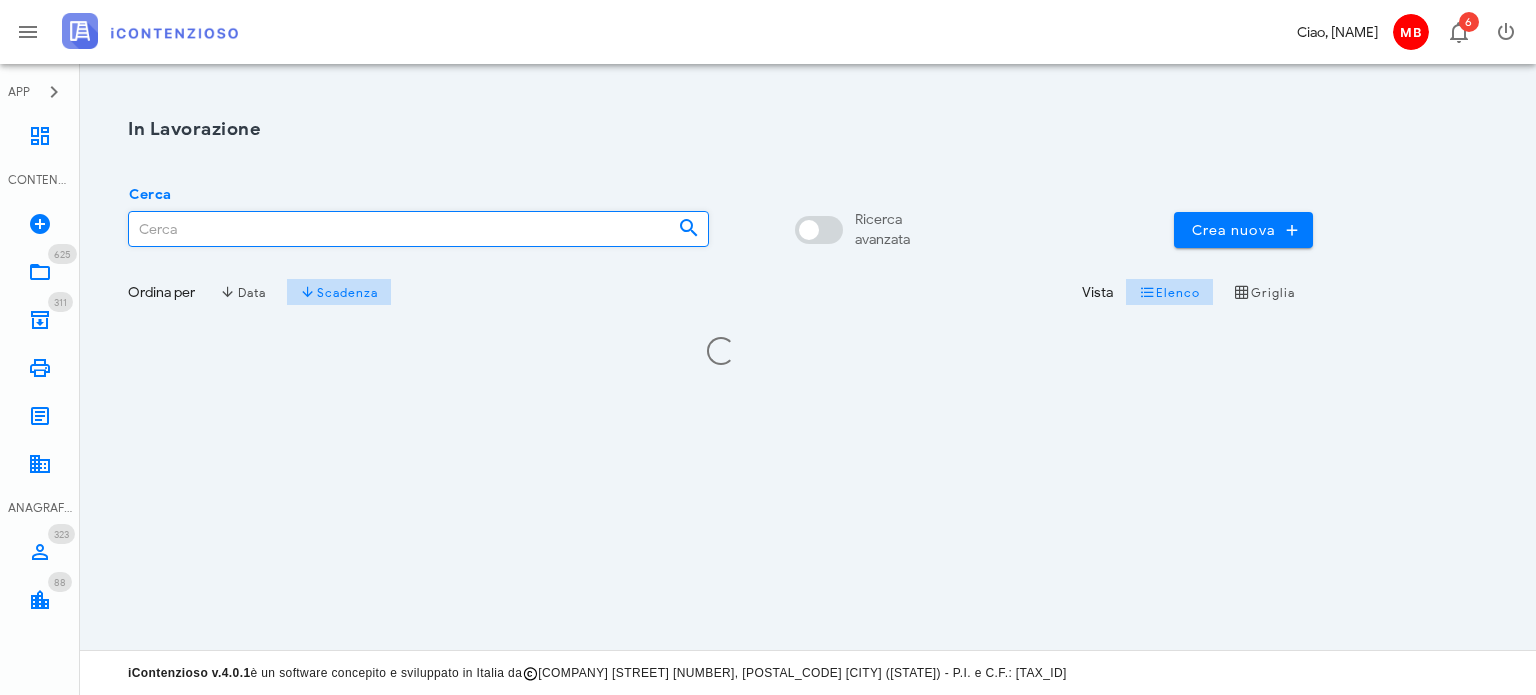 click on "Cerca" at bounding box center (395, 229) 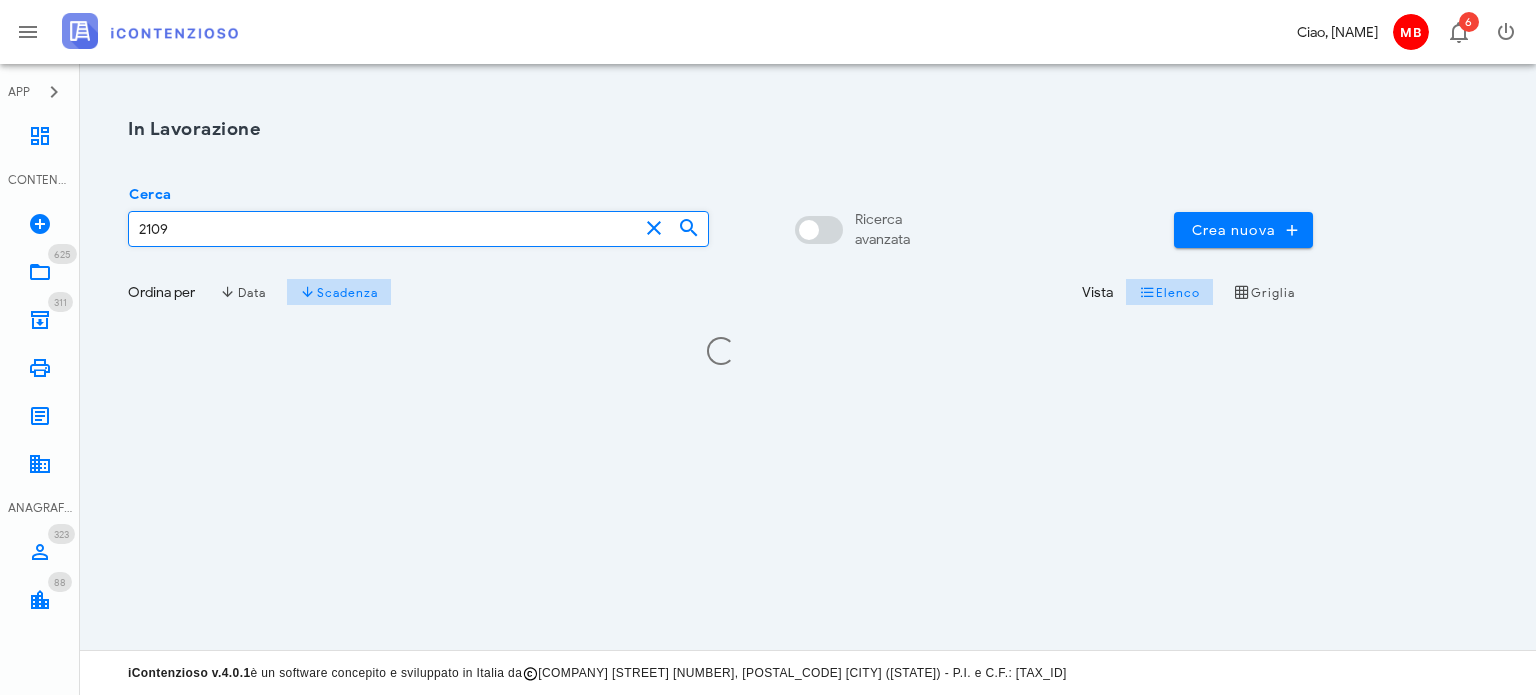 type on "2109" 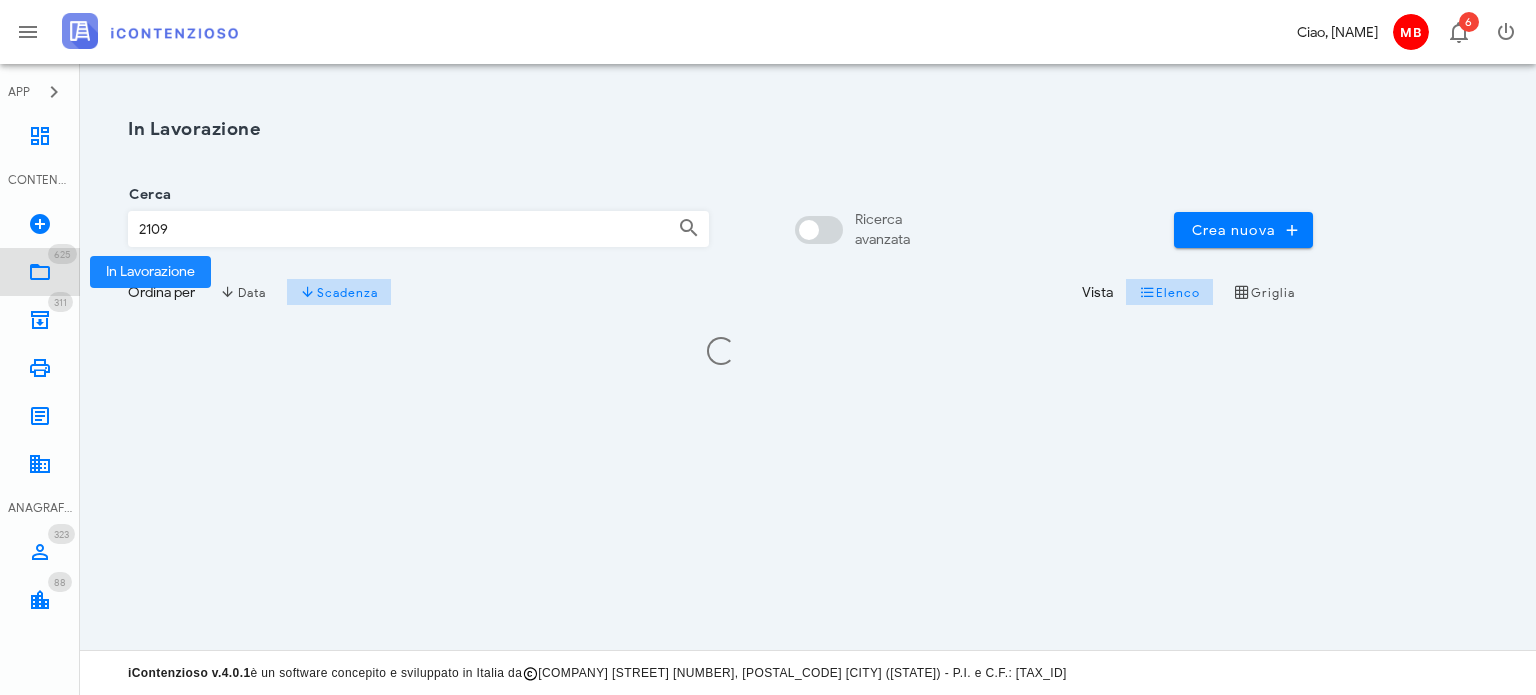 click at bounding box center (40, 272) 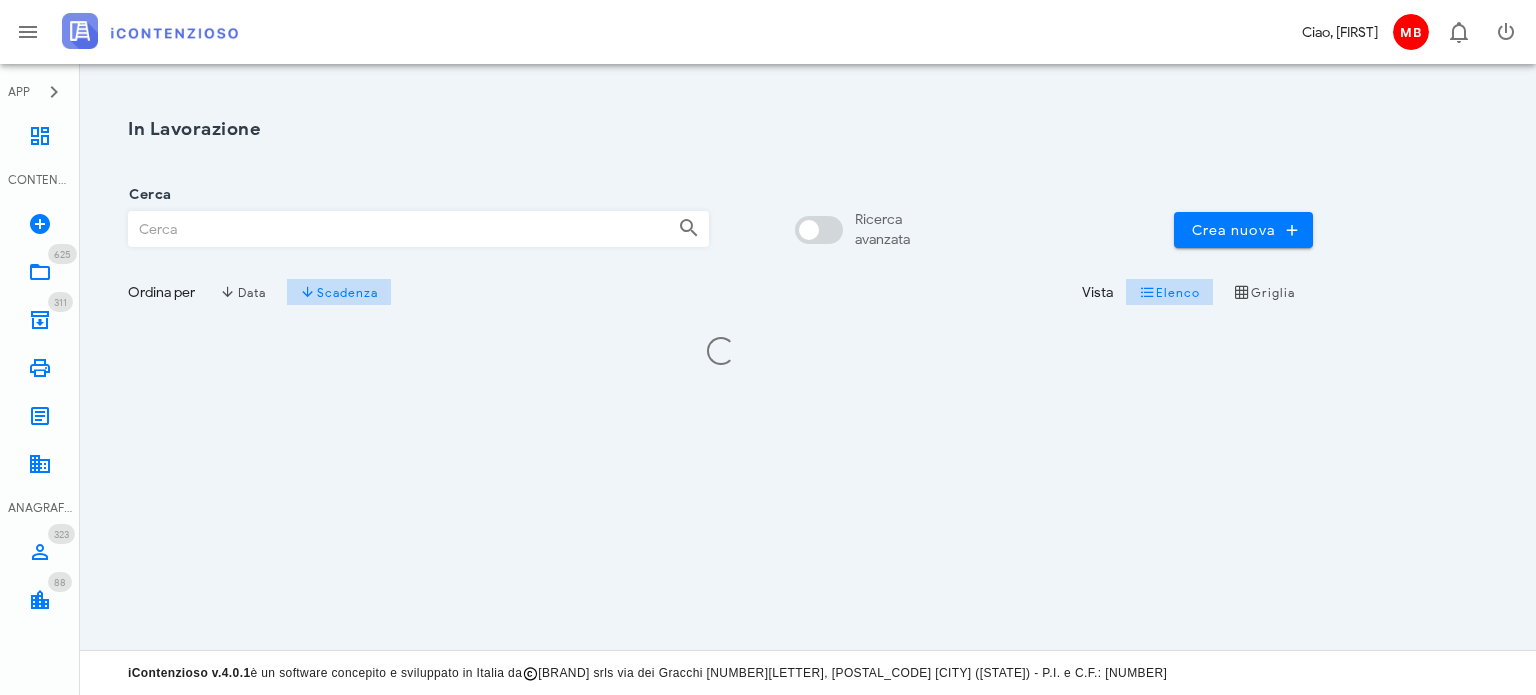 scroll, scrollTop: 0, scrollLeft: 0, axis: both 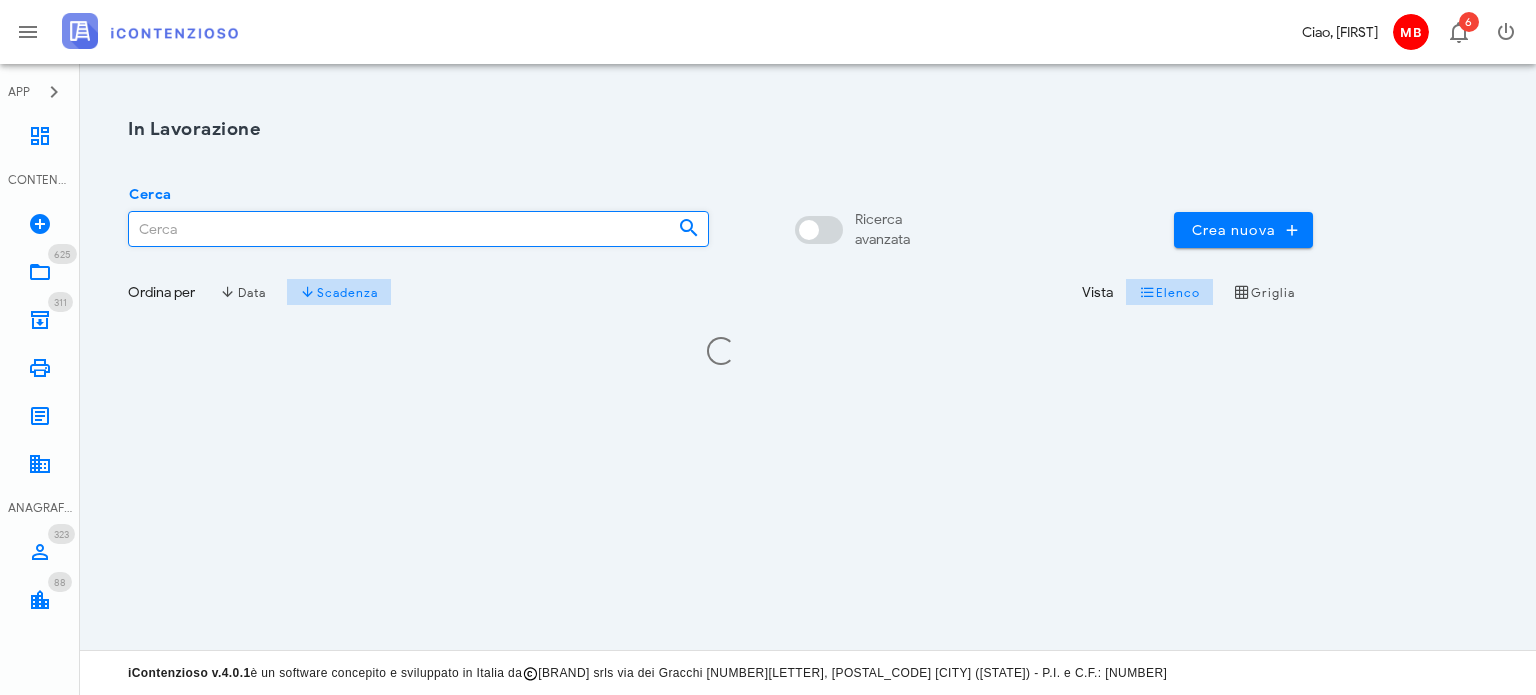 click on "Cerca" at bounding box center [395, 229] 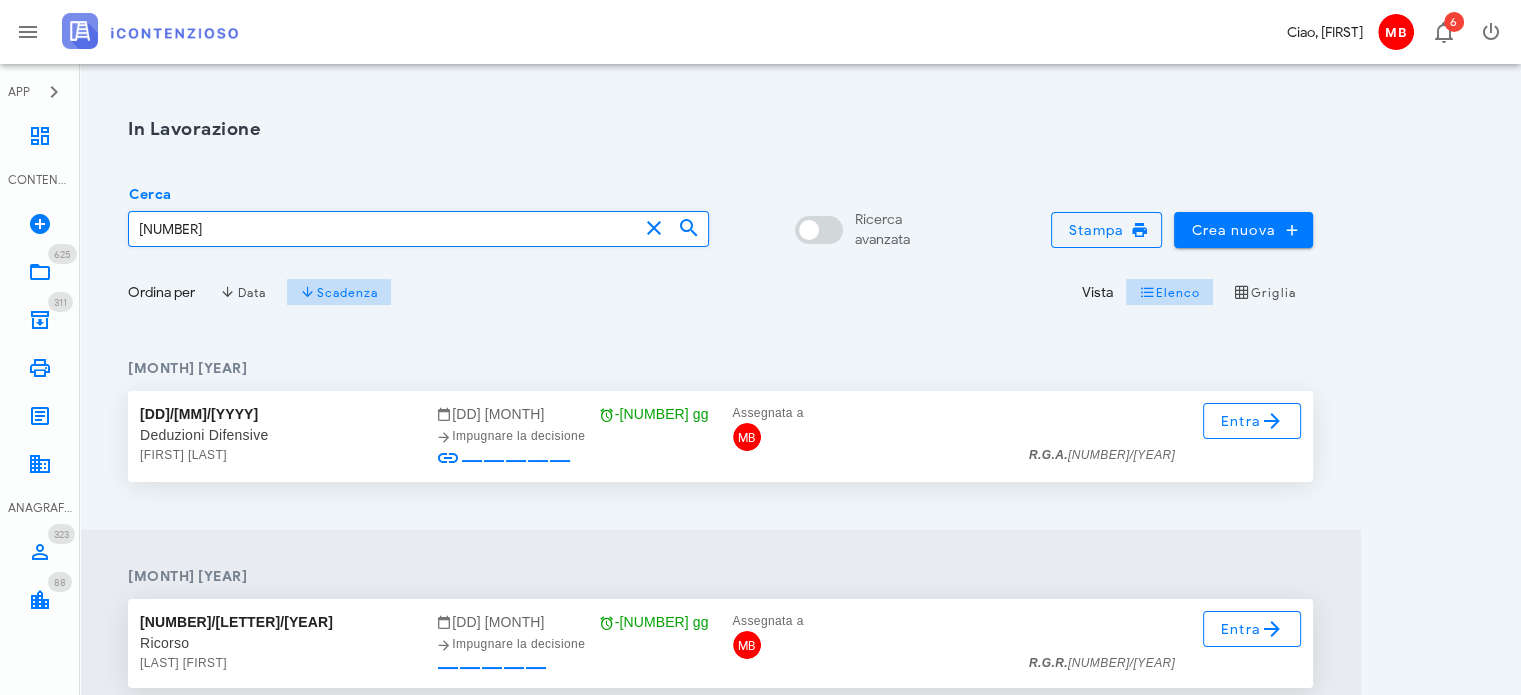 click on "[NUMBER]" at bounding box center (383, 229) 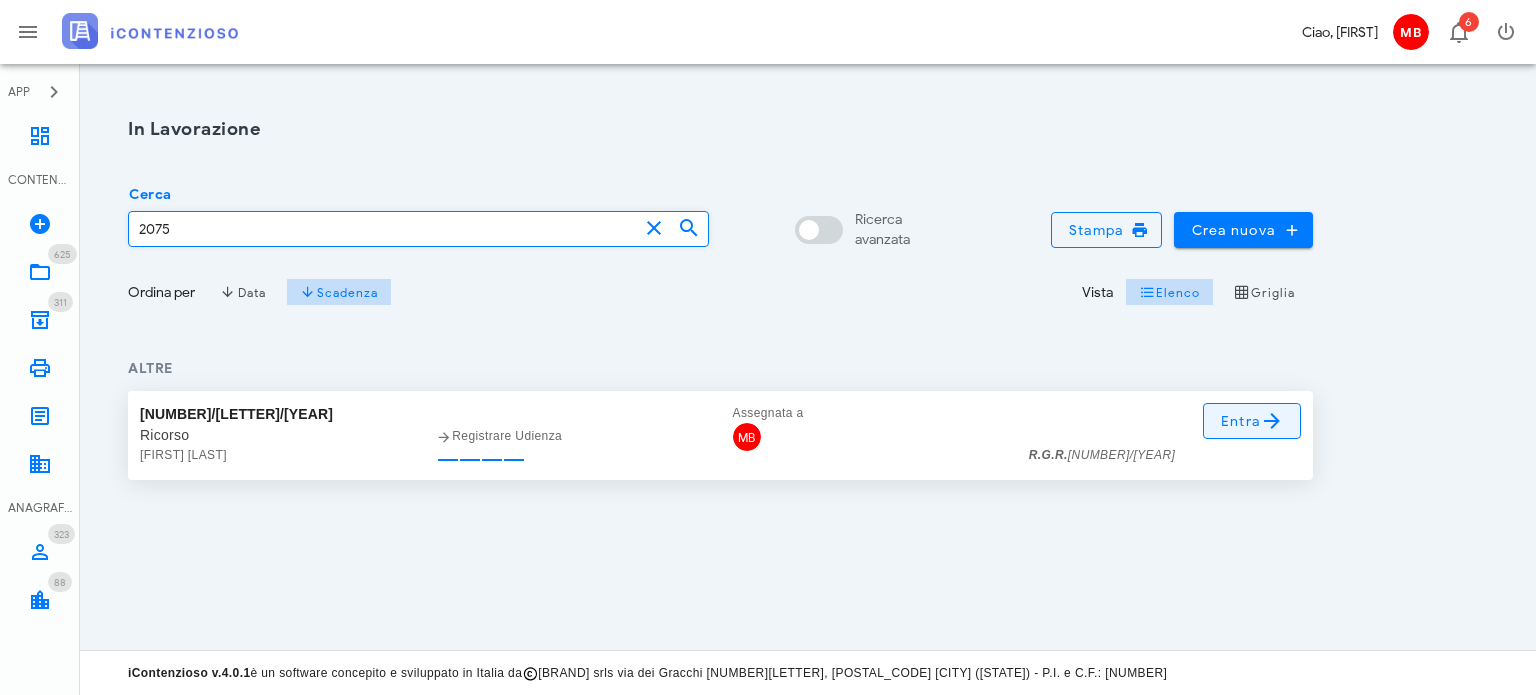 type on "2075" 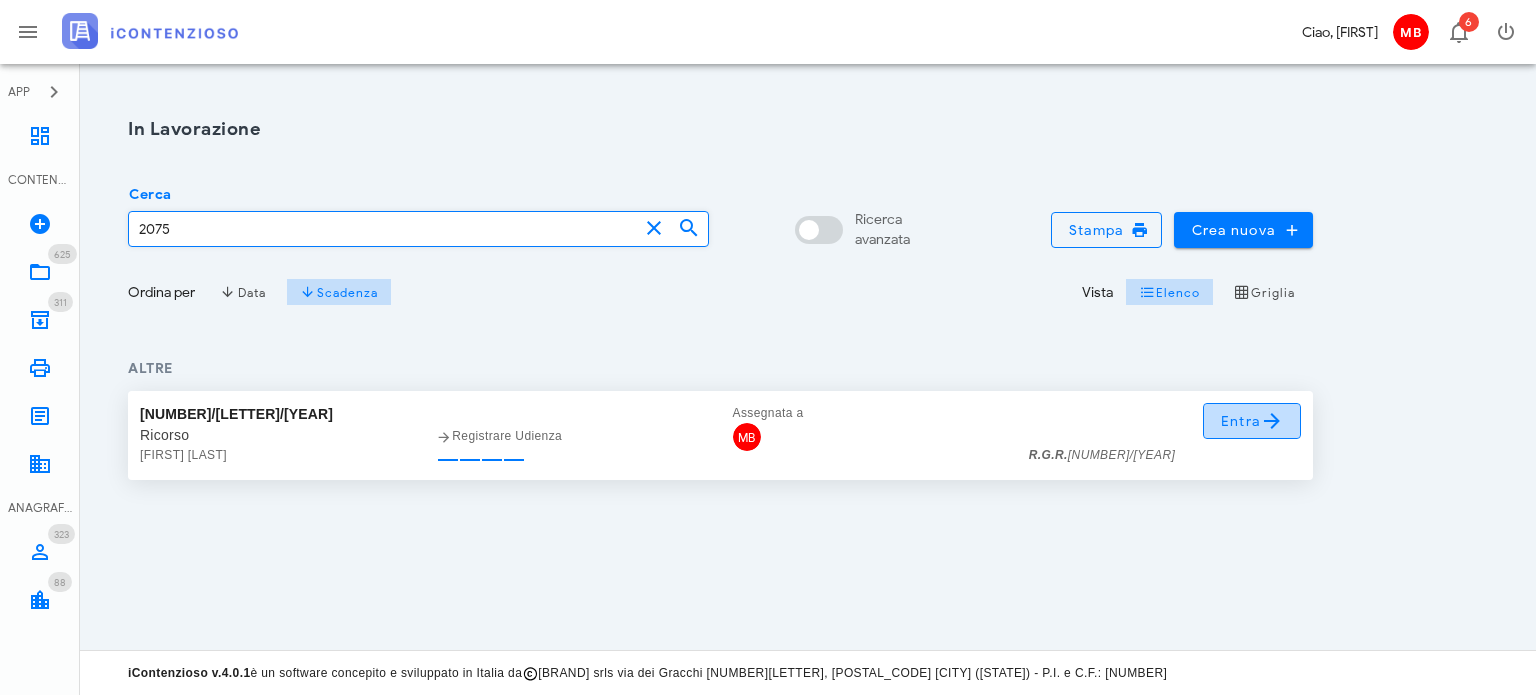 click on "Entra" at bounding box center [1252, 421] 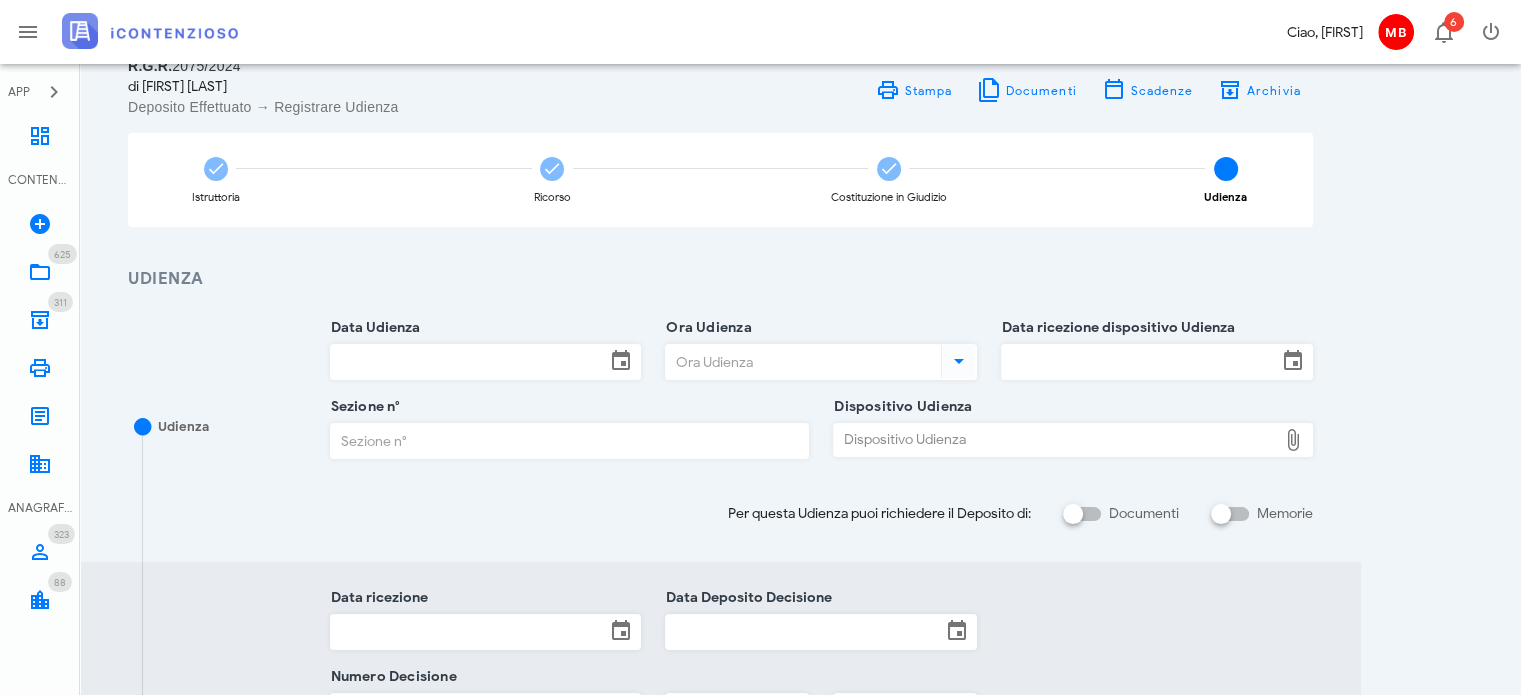 scroll, scrollTop: 200, scrollLeft: 0, axis: vertical 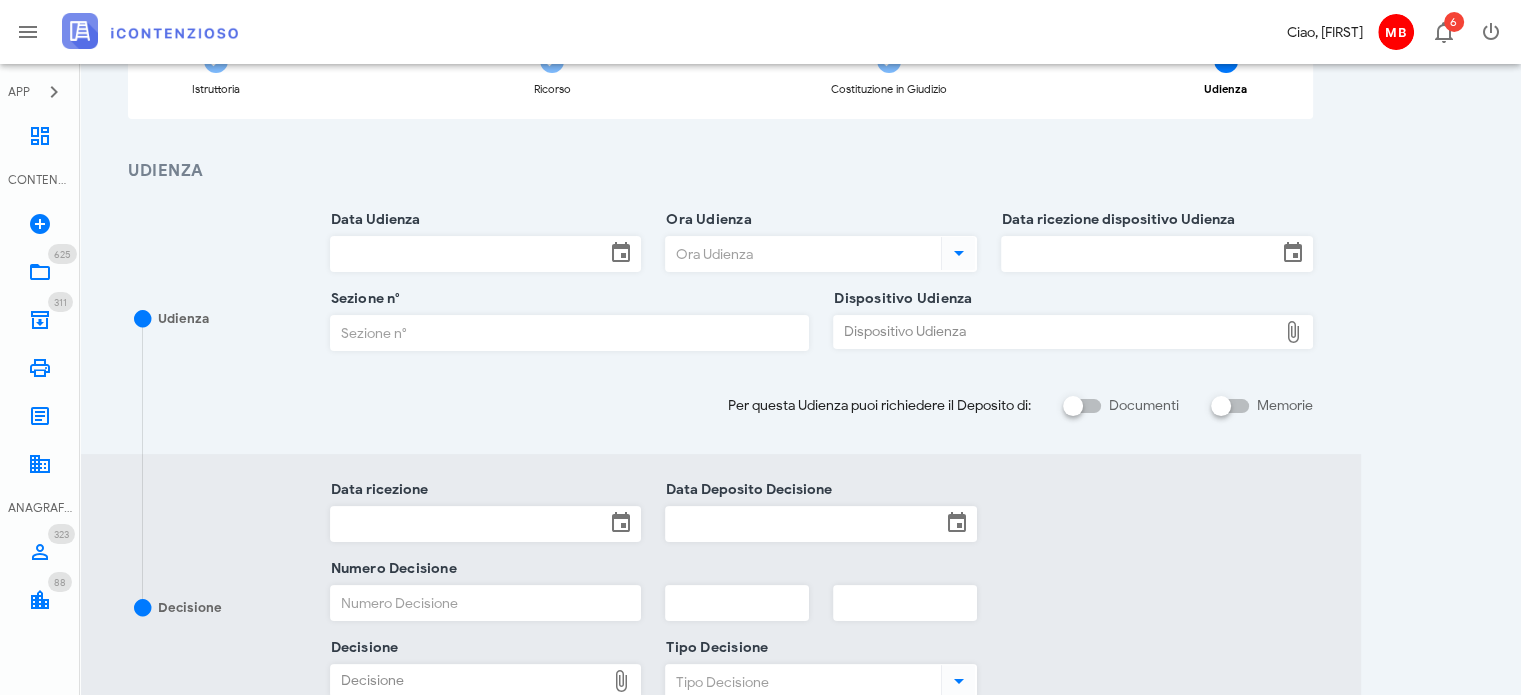 click on "Dispositivo Udienza" at bounding box center [1055, 332] 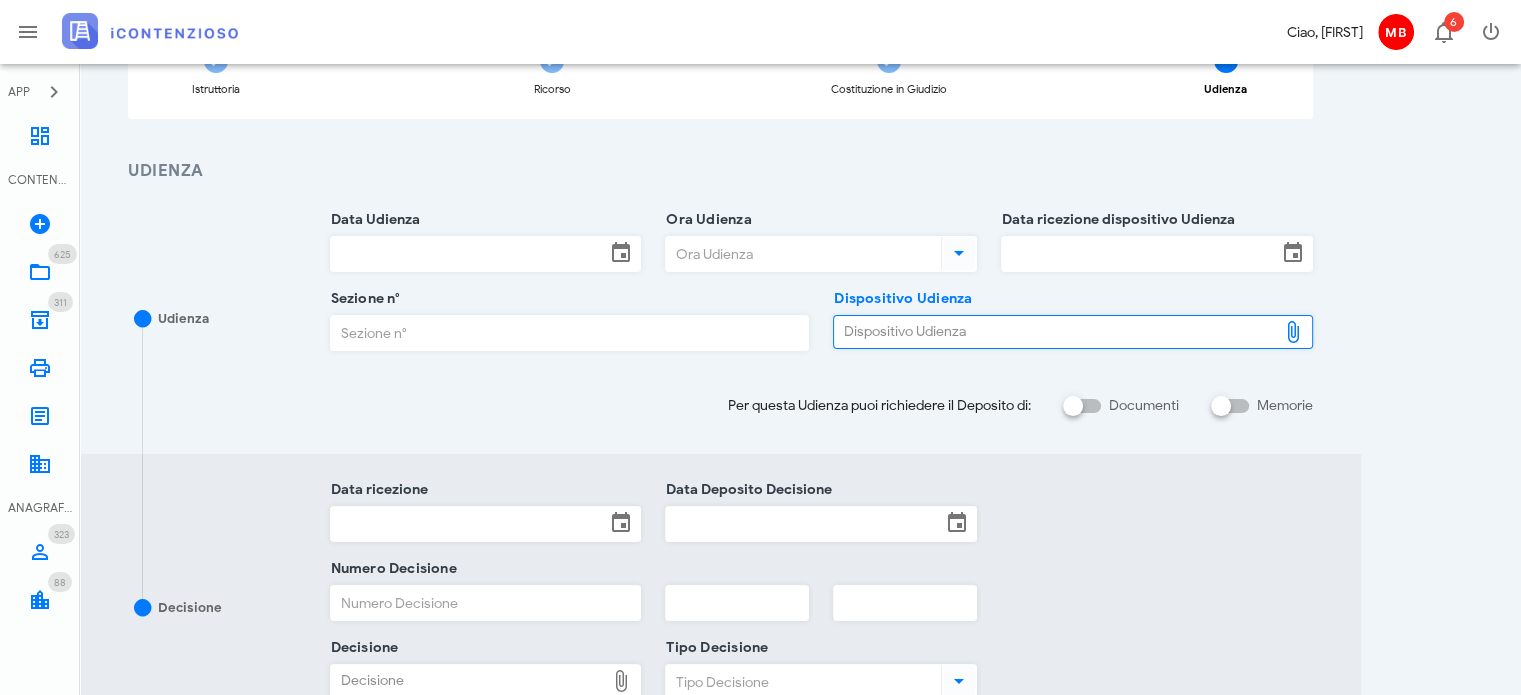type on "C:\fakepath\AvvTratt___2075_2024 (1).pdf" 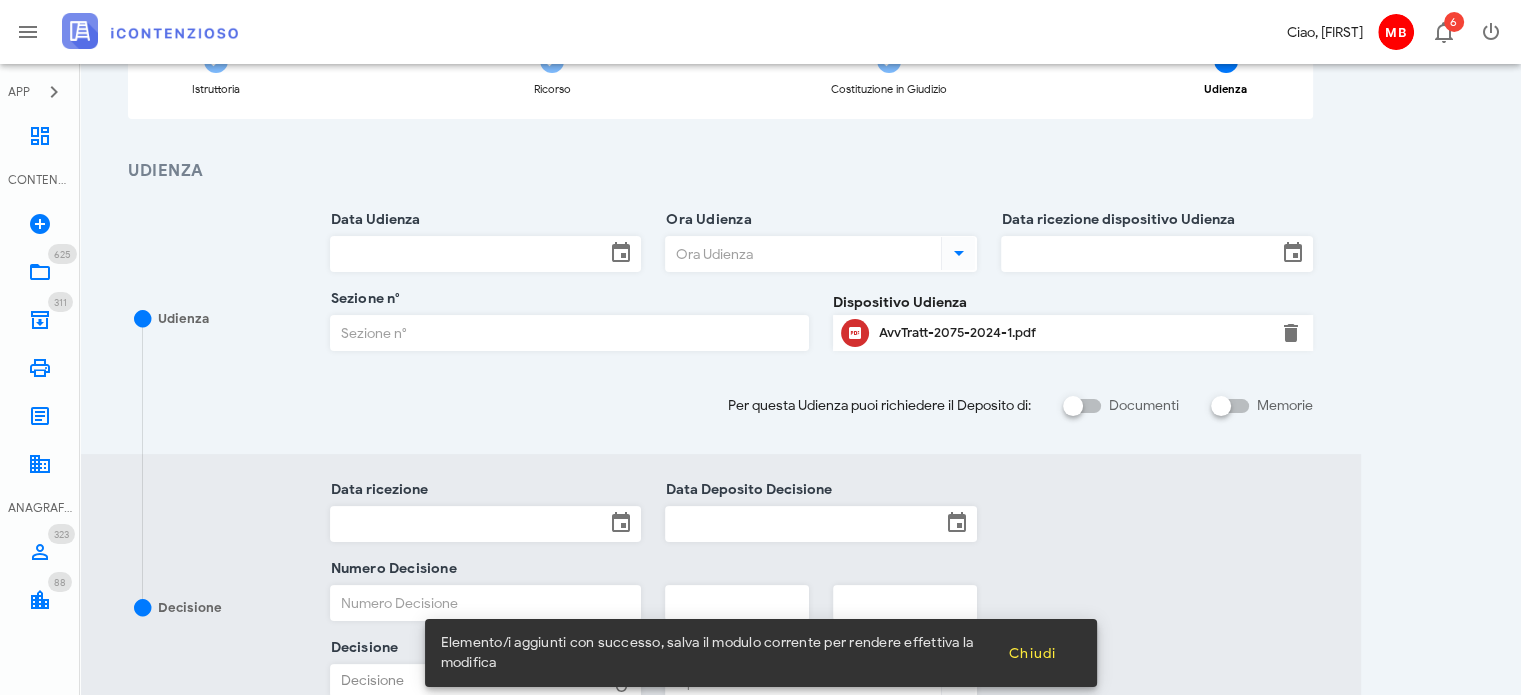 click on "AvvTratt-2075-2024-1.pdf" at bounding box center [1073, 333] 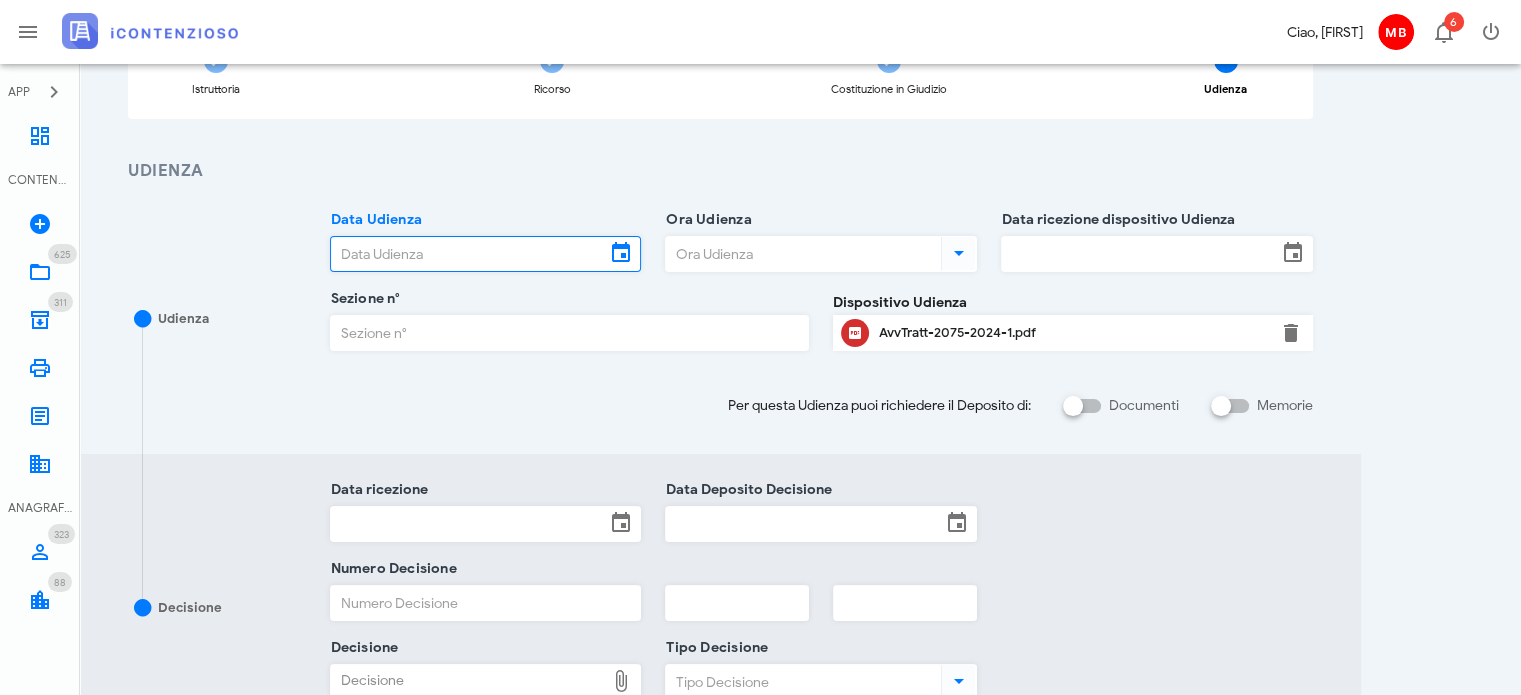 click on "Data Udienza" at bounding box center (468, 254) 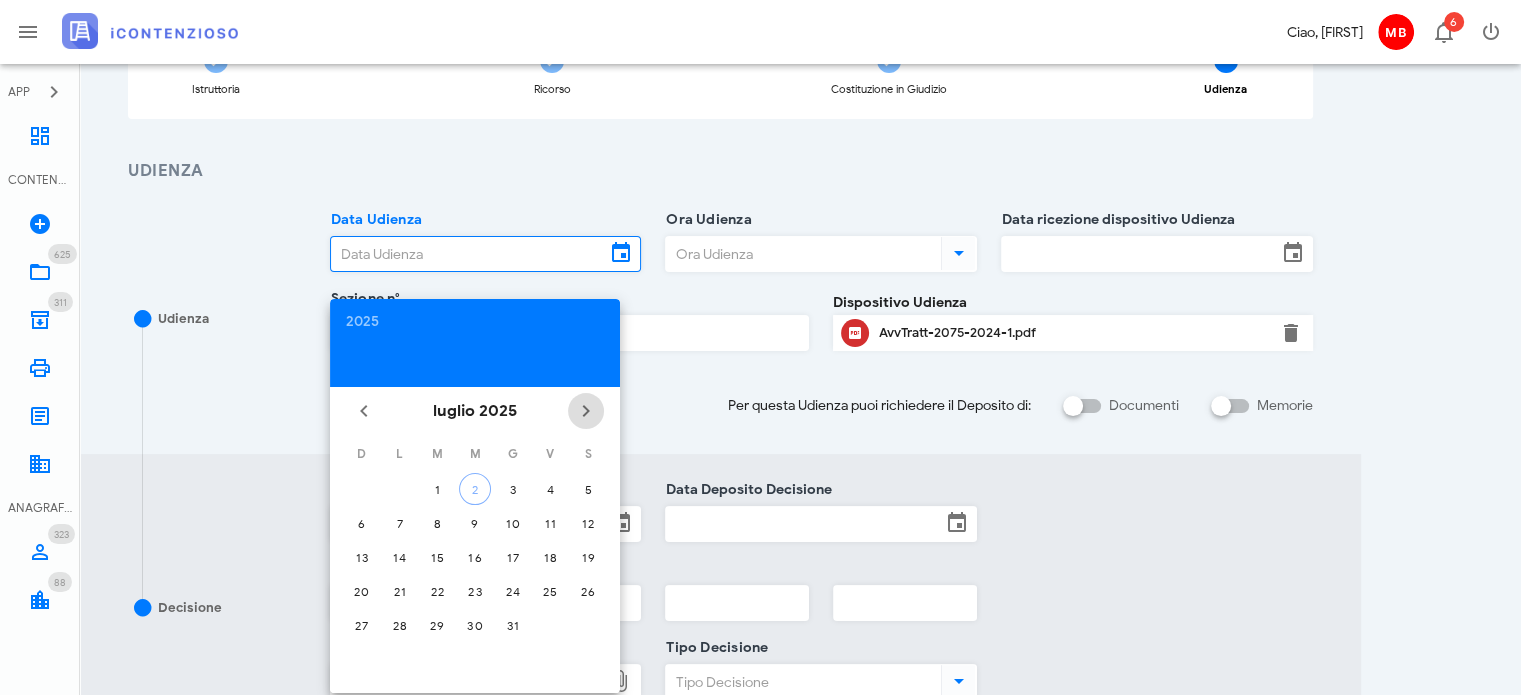 click at bounding box center [586, 411] 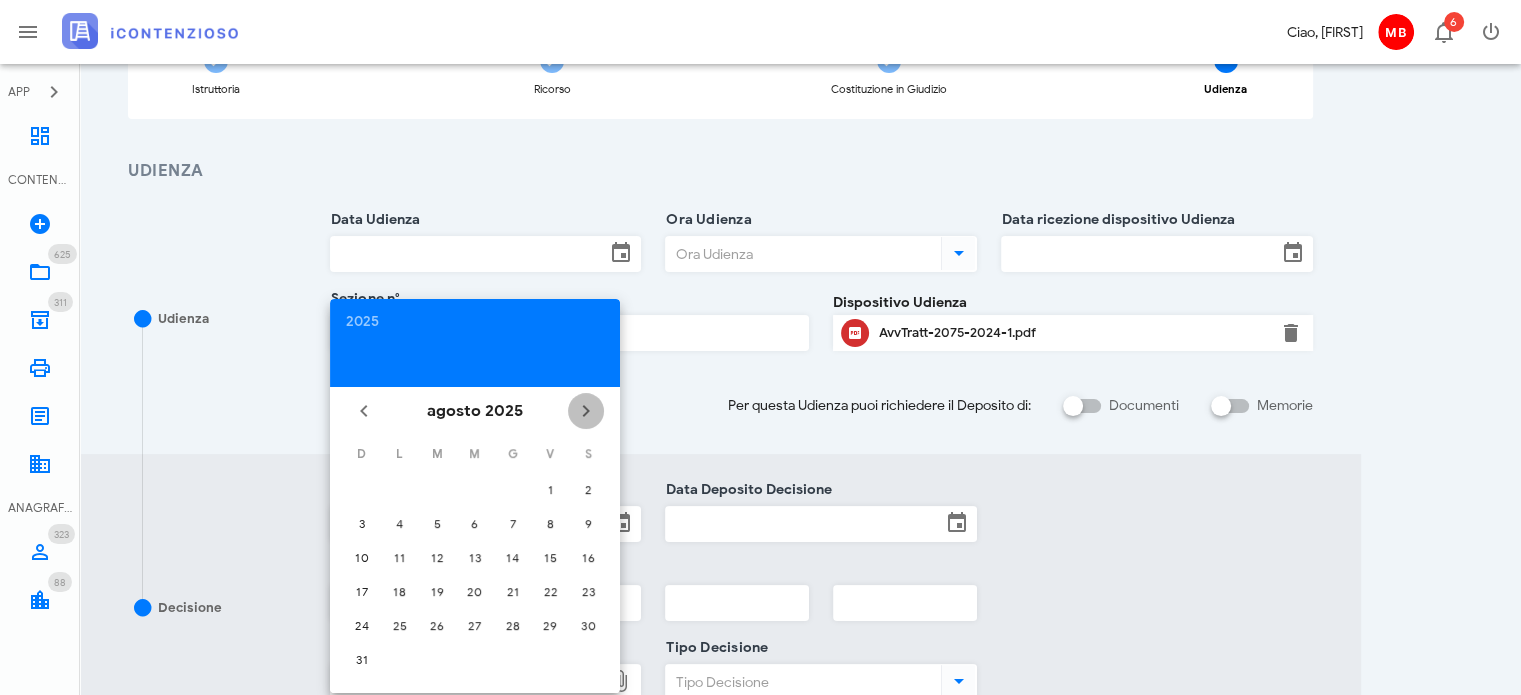 click at bounding box center [586, 411] 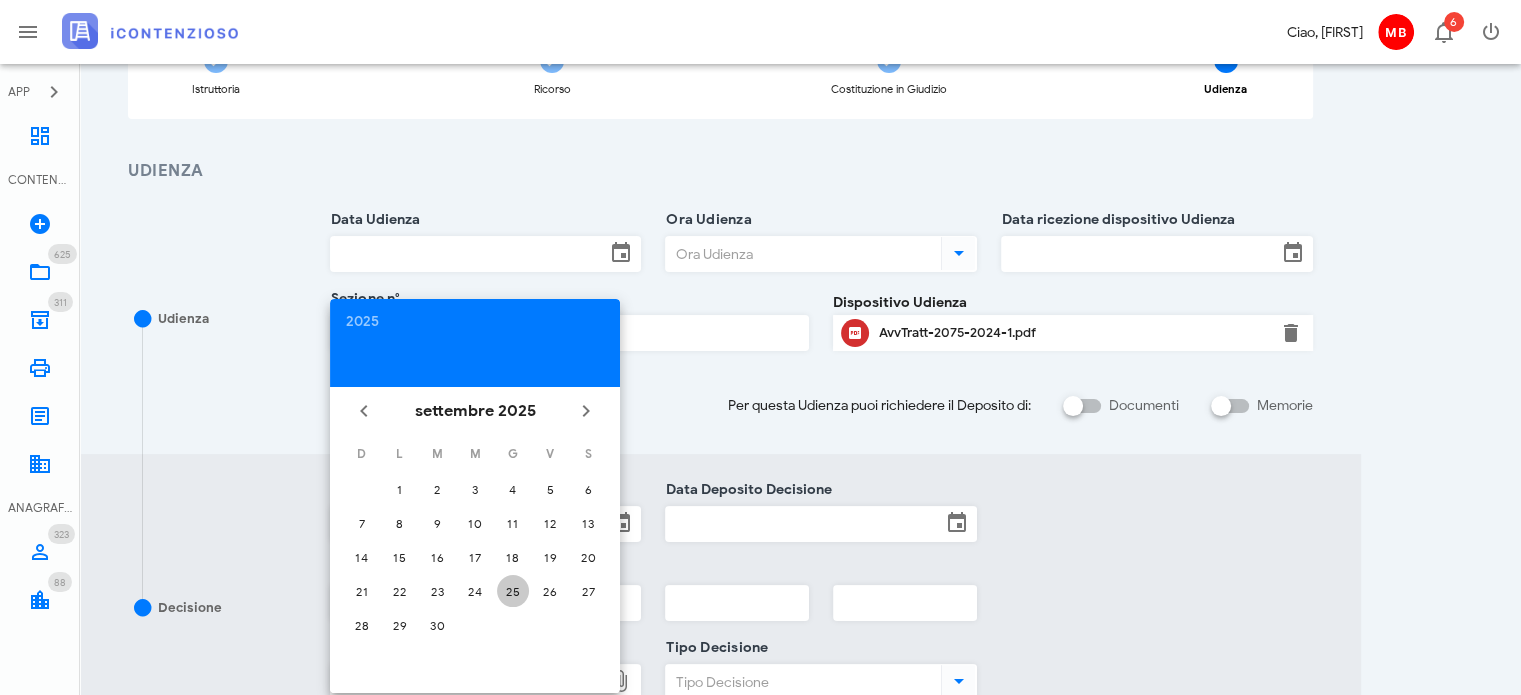 click on "25" at bounding box center [400, 489] 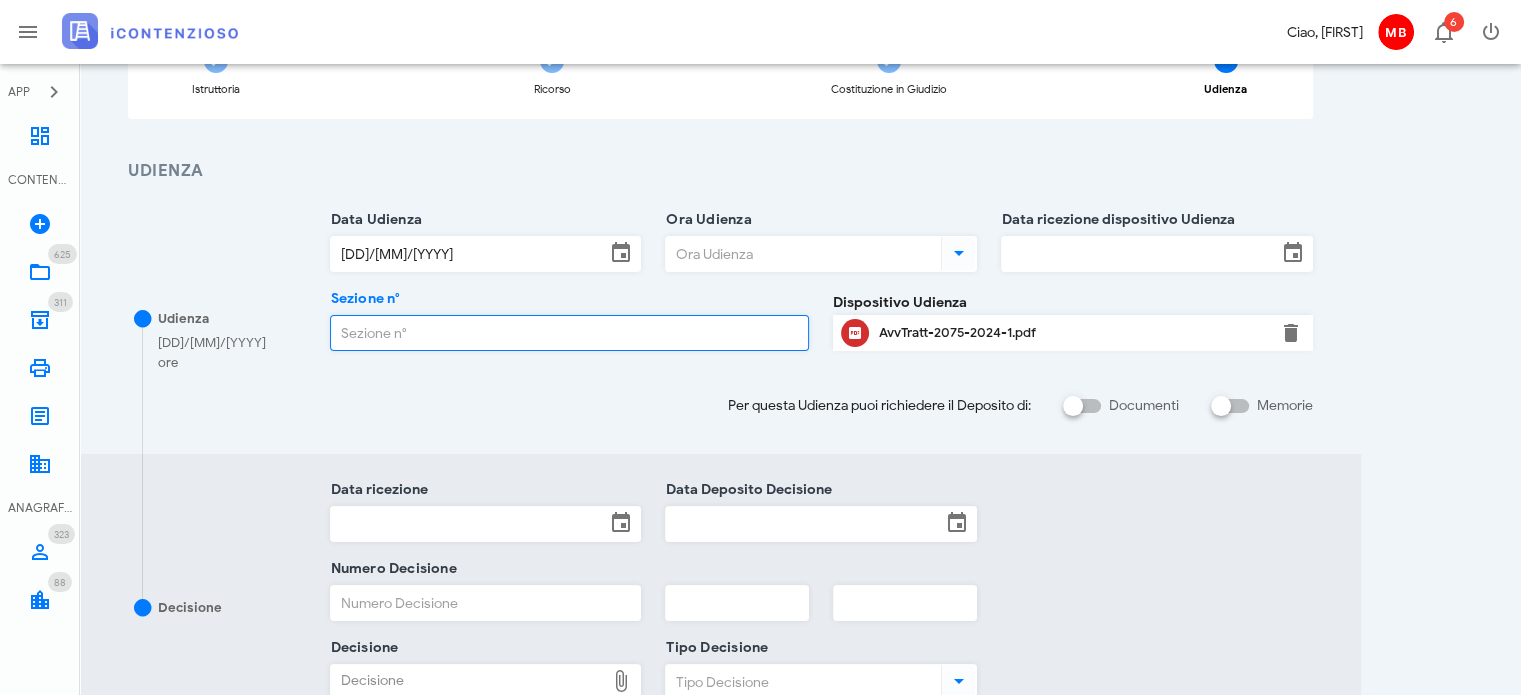 click on "Sezione n°" at bounding box center (570, 333) 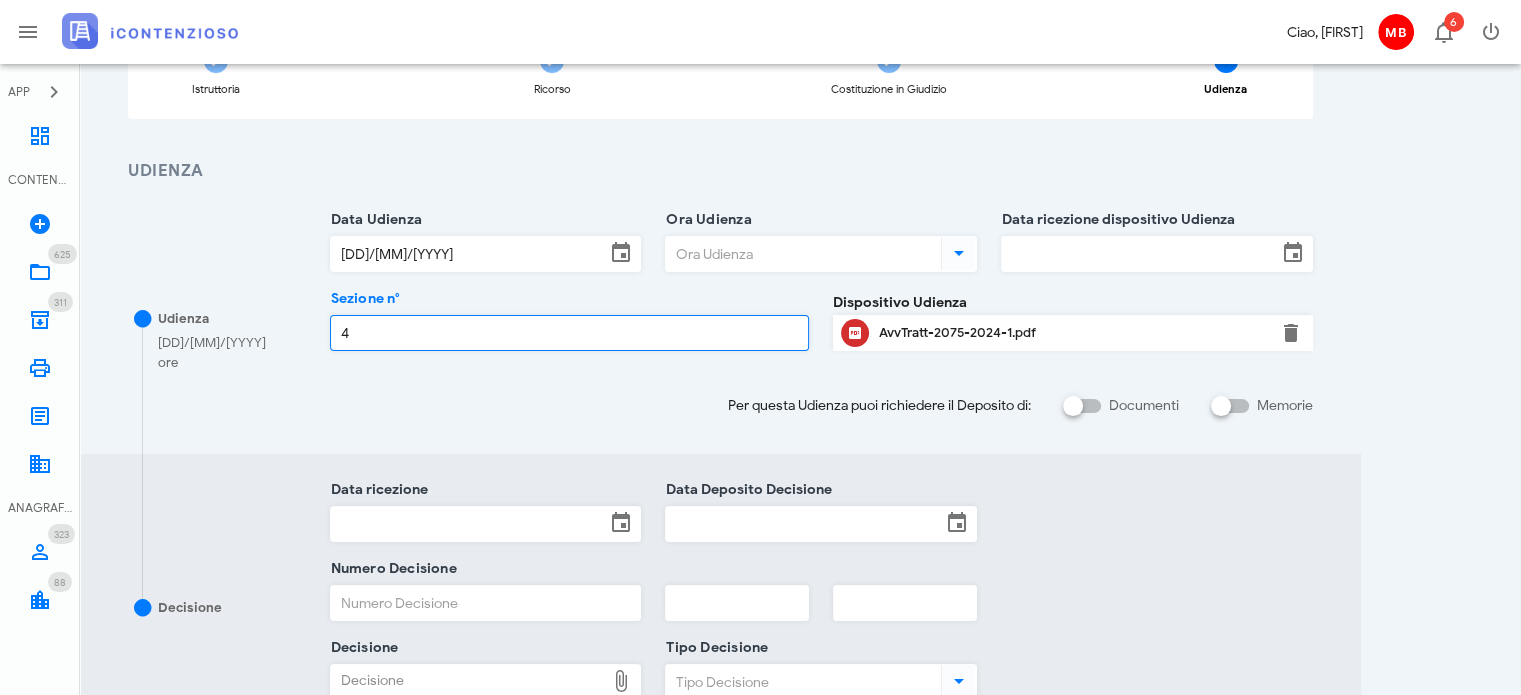 type on "4" 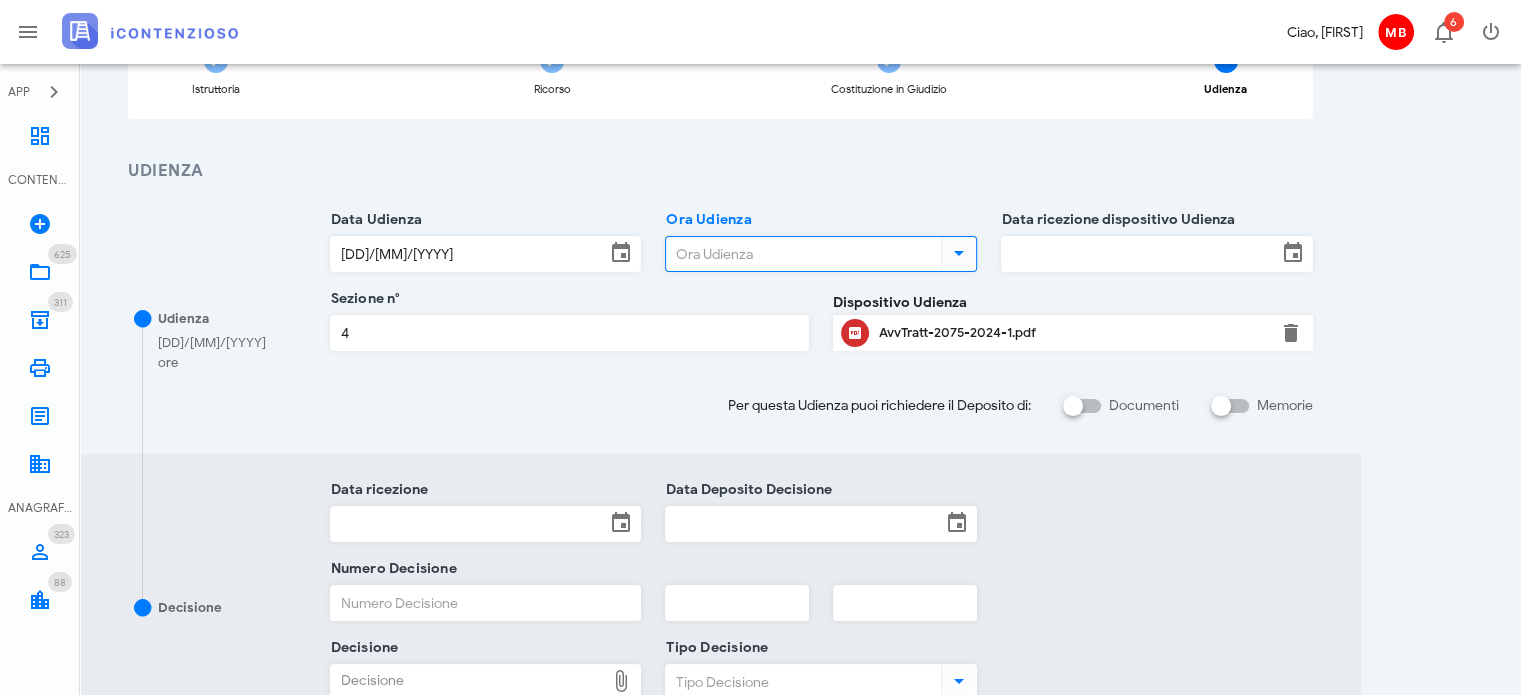 click on "Ora Udienza" at bounding box center (801, 254) 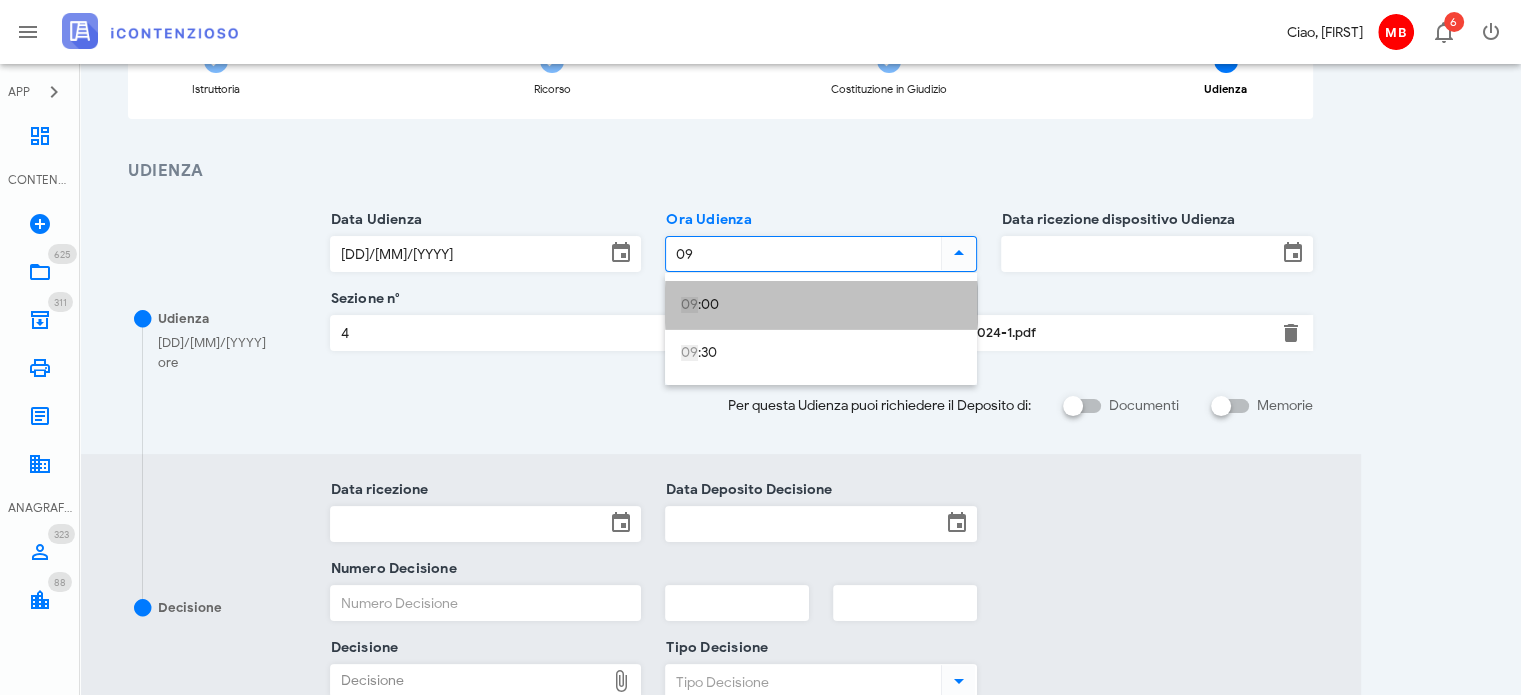 click on "09 :00" at bounding box center [821, 305] 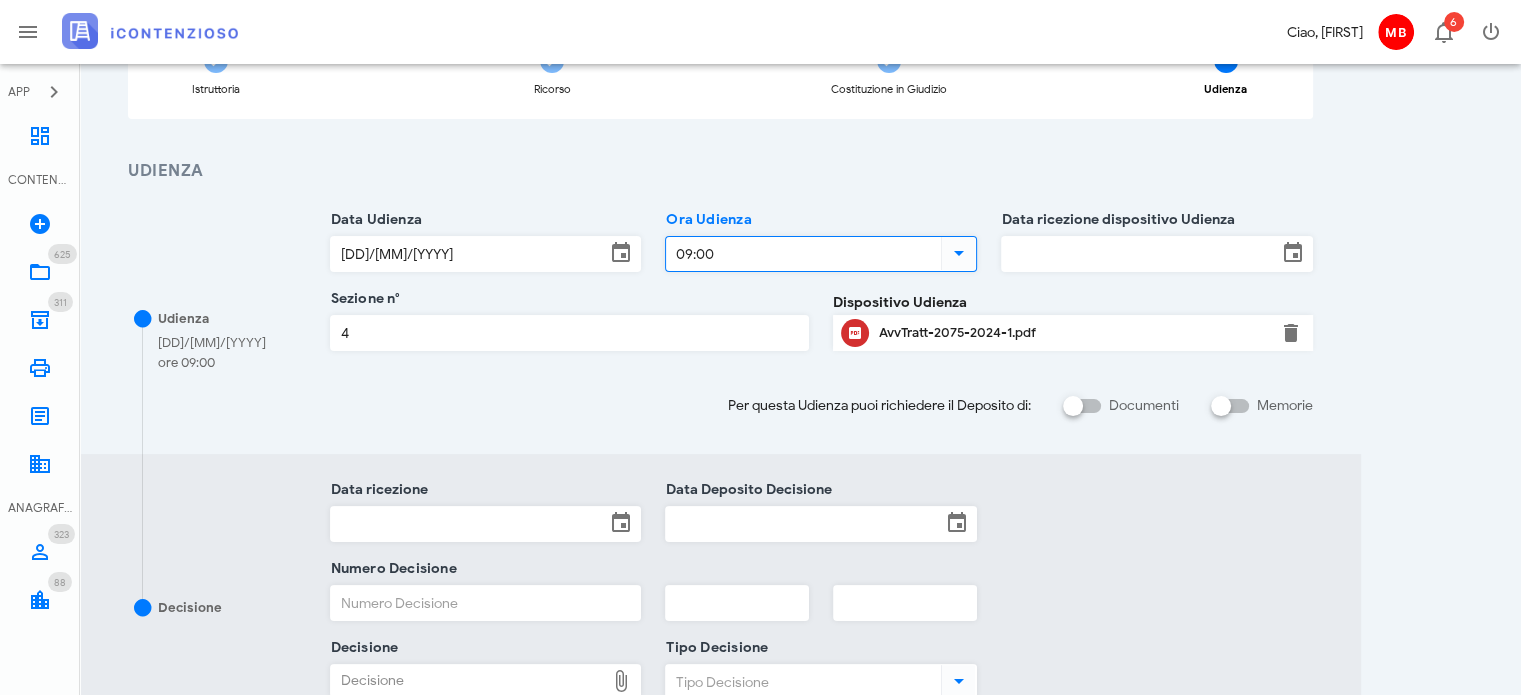 type on "09:00" 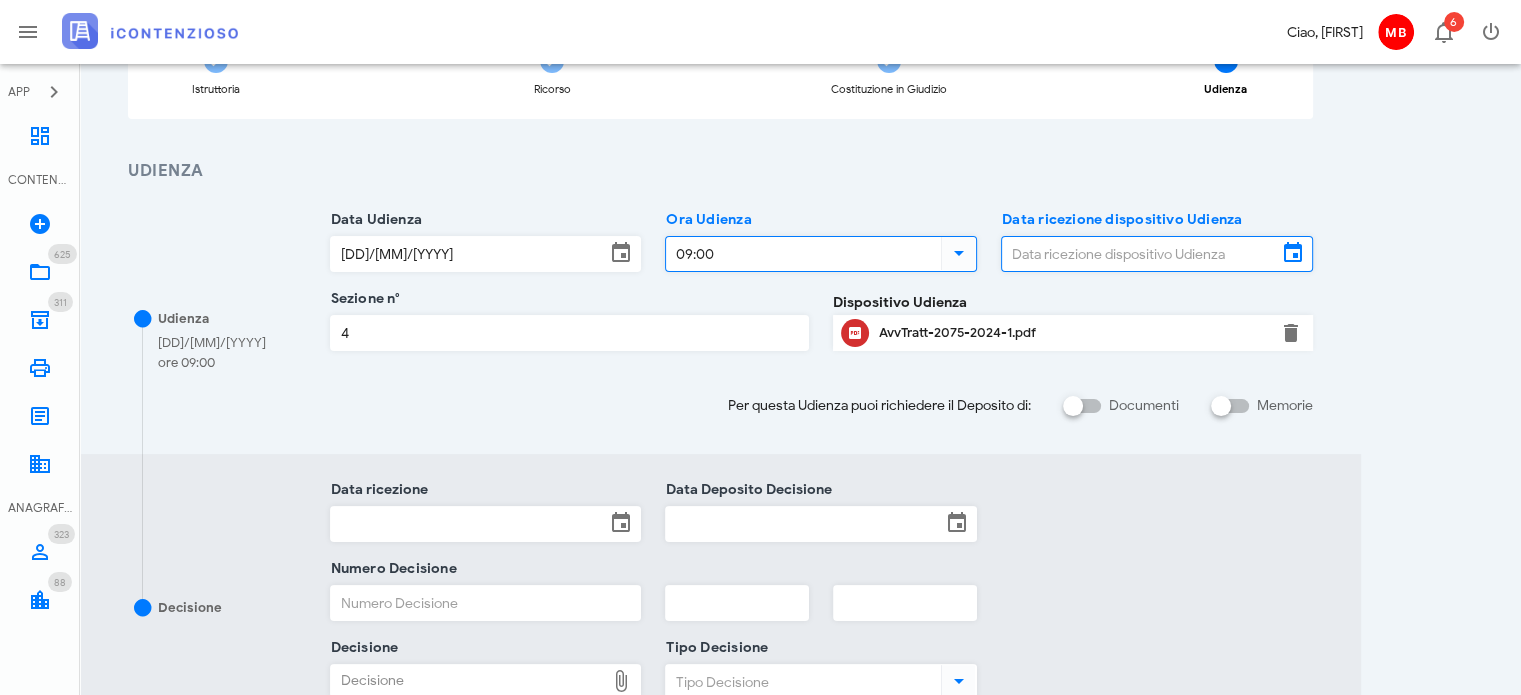 click on "Data ricezione dispositivo Udienza" at bounding box center [1139, 254] 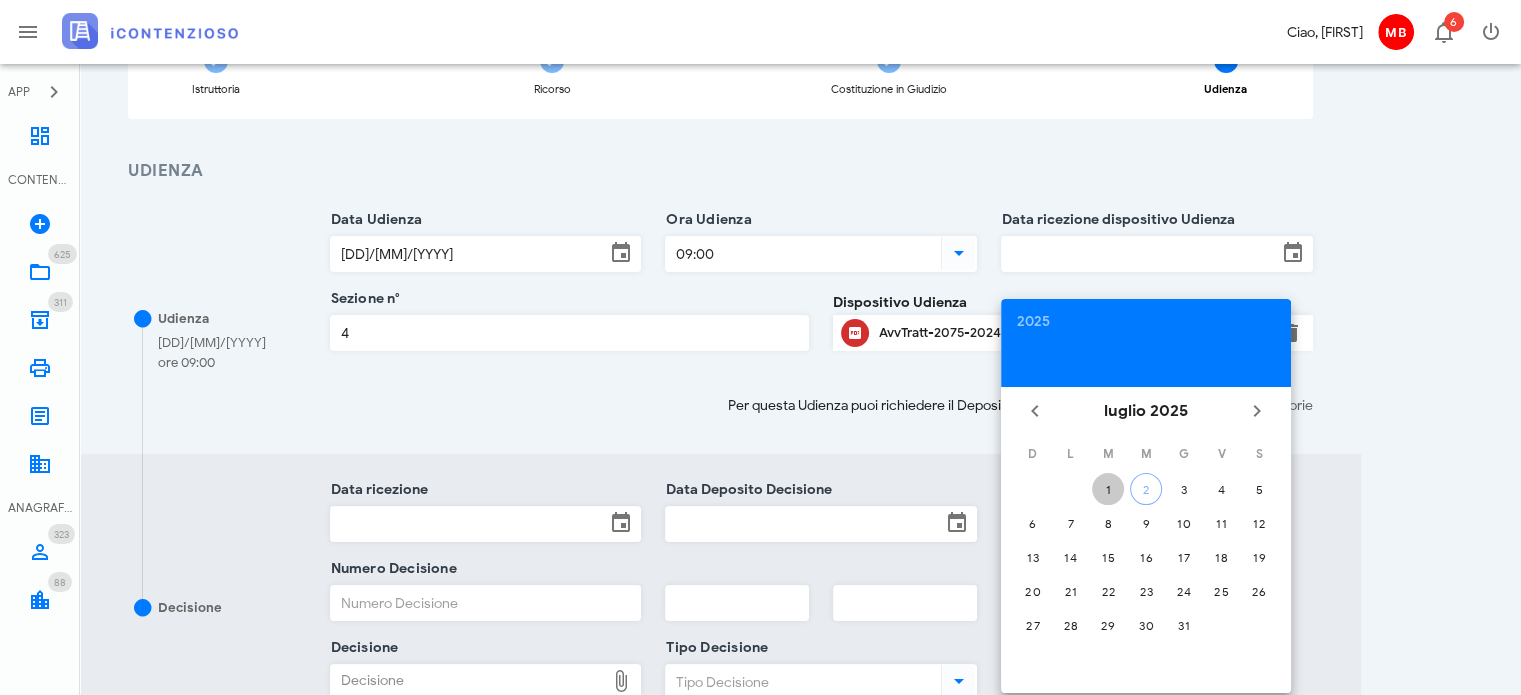 click on "1" at bounding box center (1108, 489) 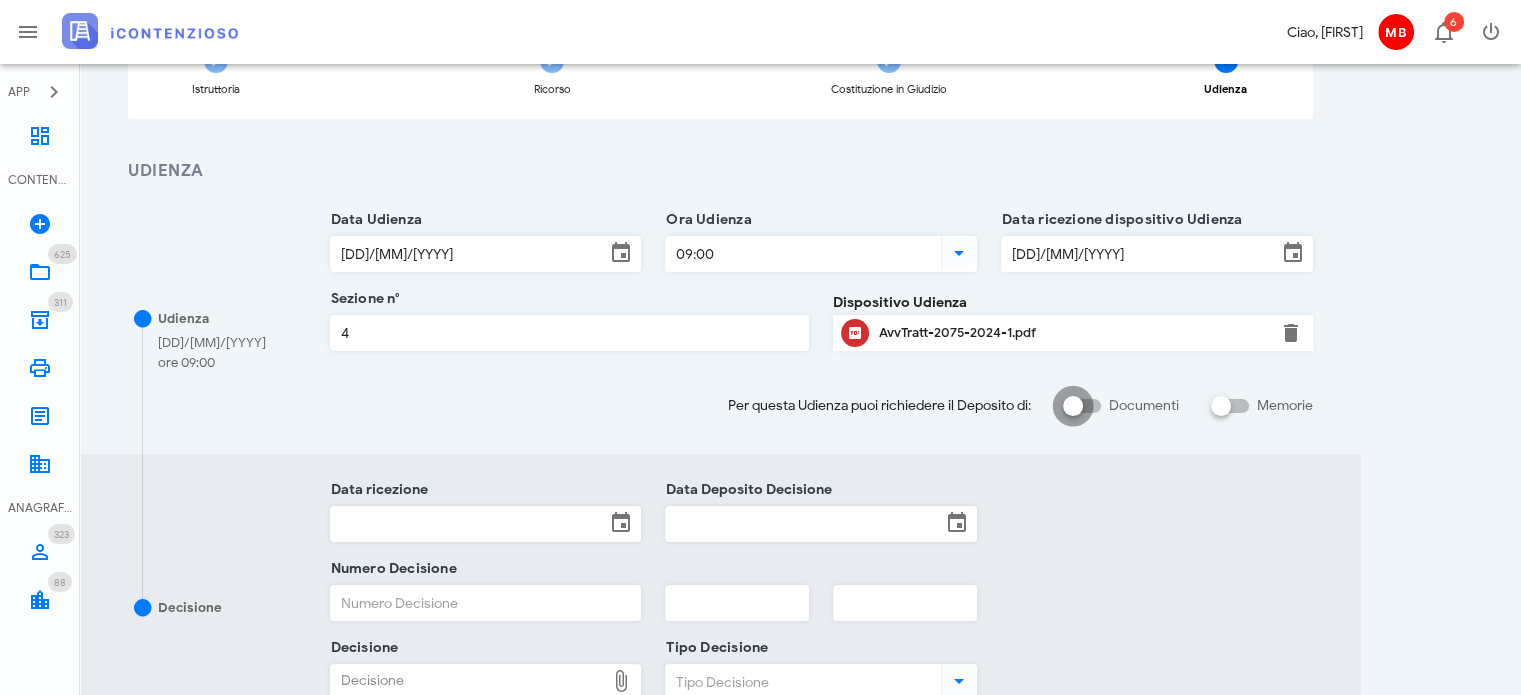 click at bounding box center (1073, 406) 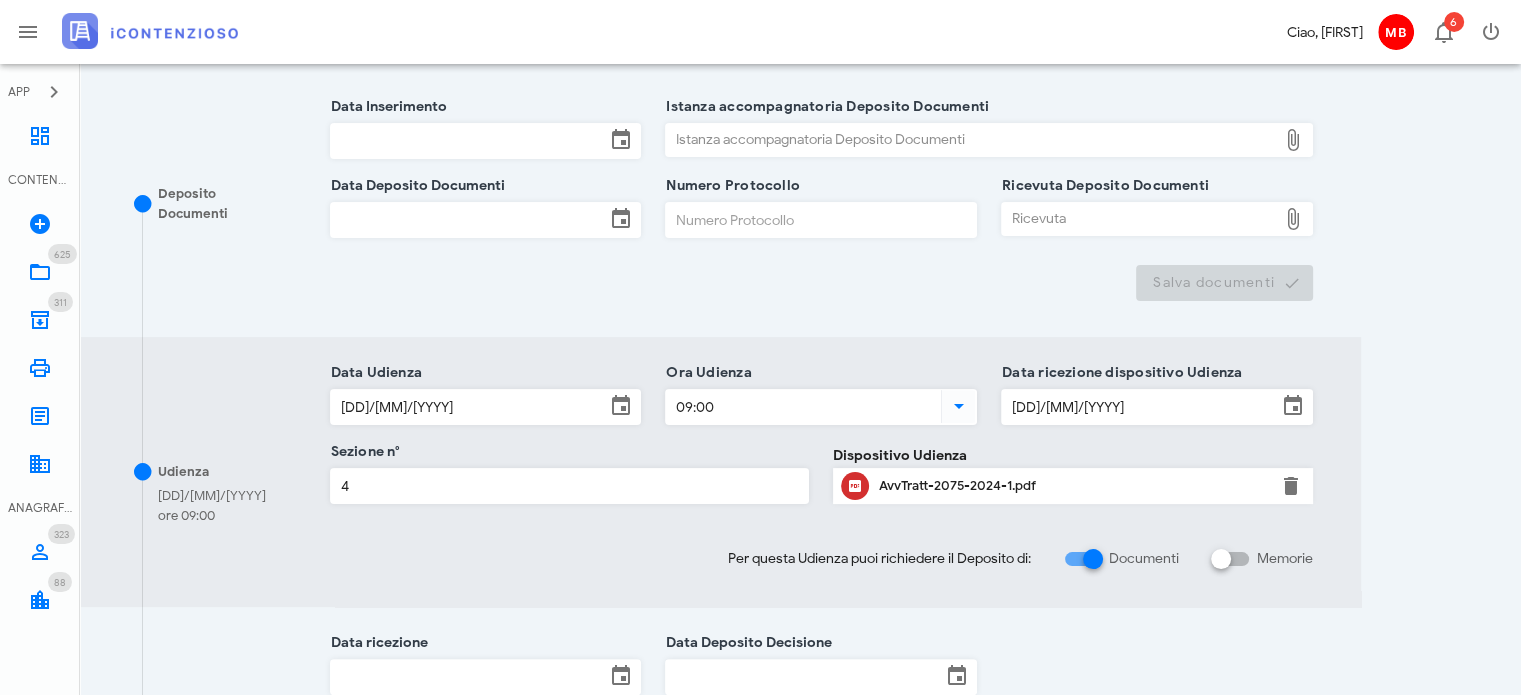 scroll, scrollTop: 400, scrollLeft: 0, axis: vertical 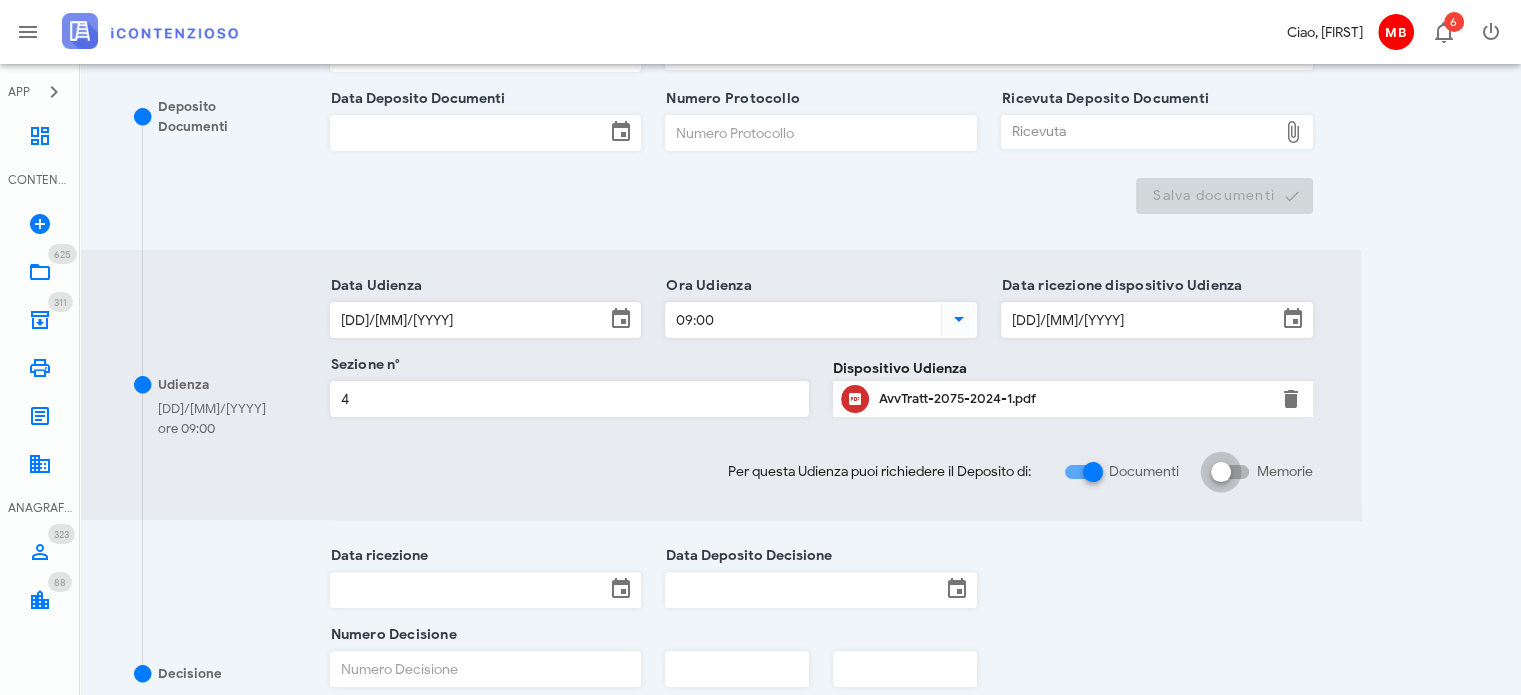 click at bounding box center (1221, 472) 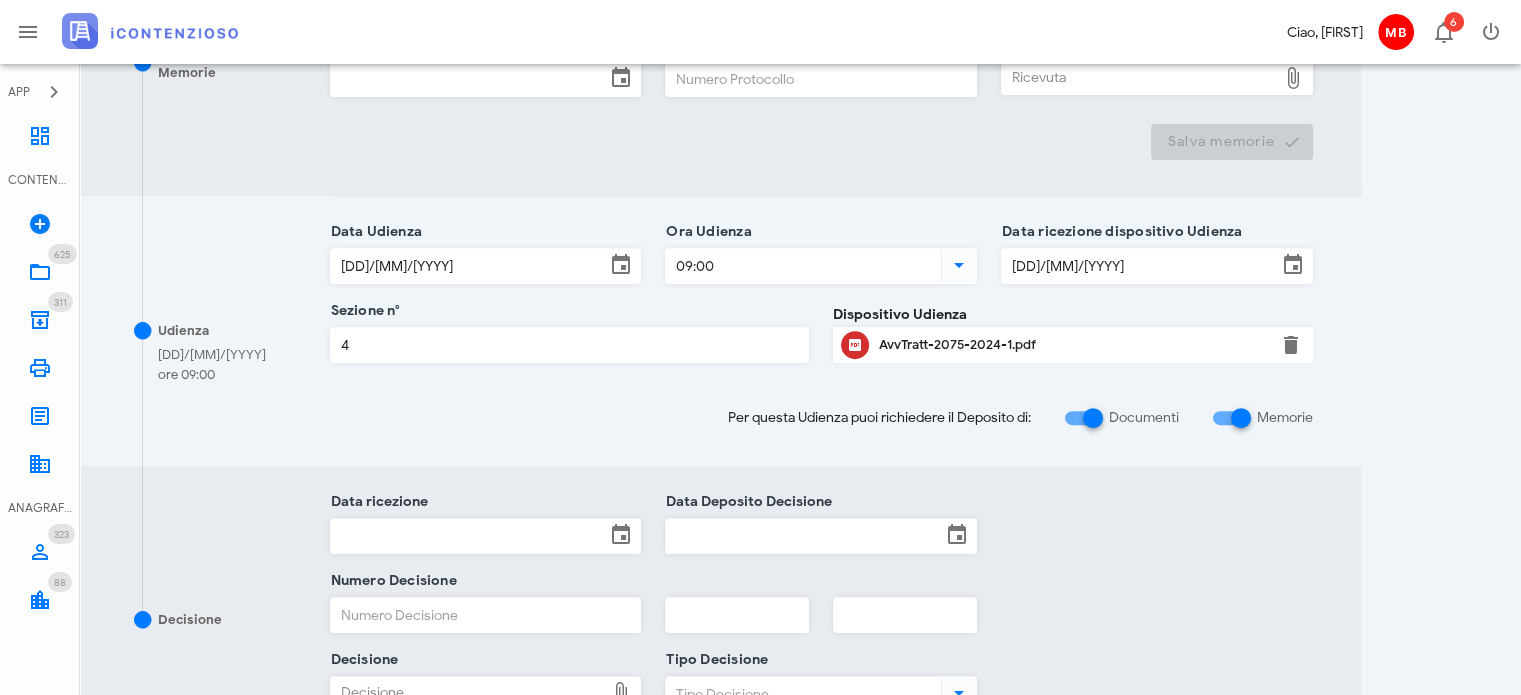 scroll, scrollTop: 900, scrollLeft: 0, axis: vertical 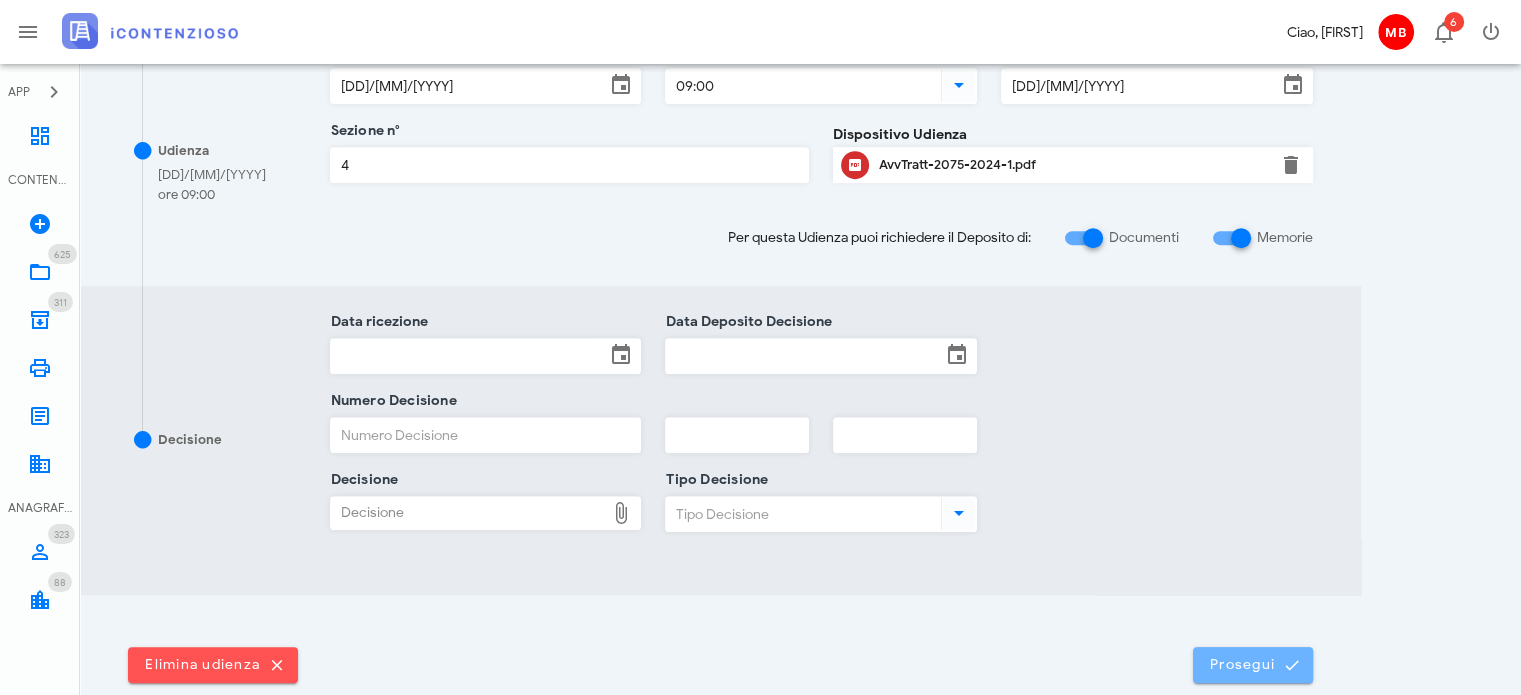 click on "Prosegui" at bounding box center (1253, 665) 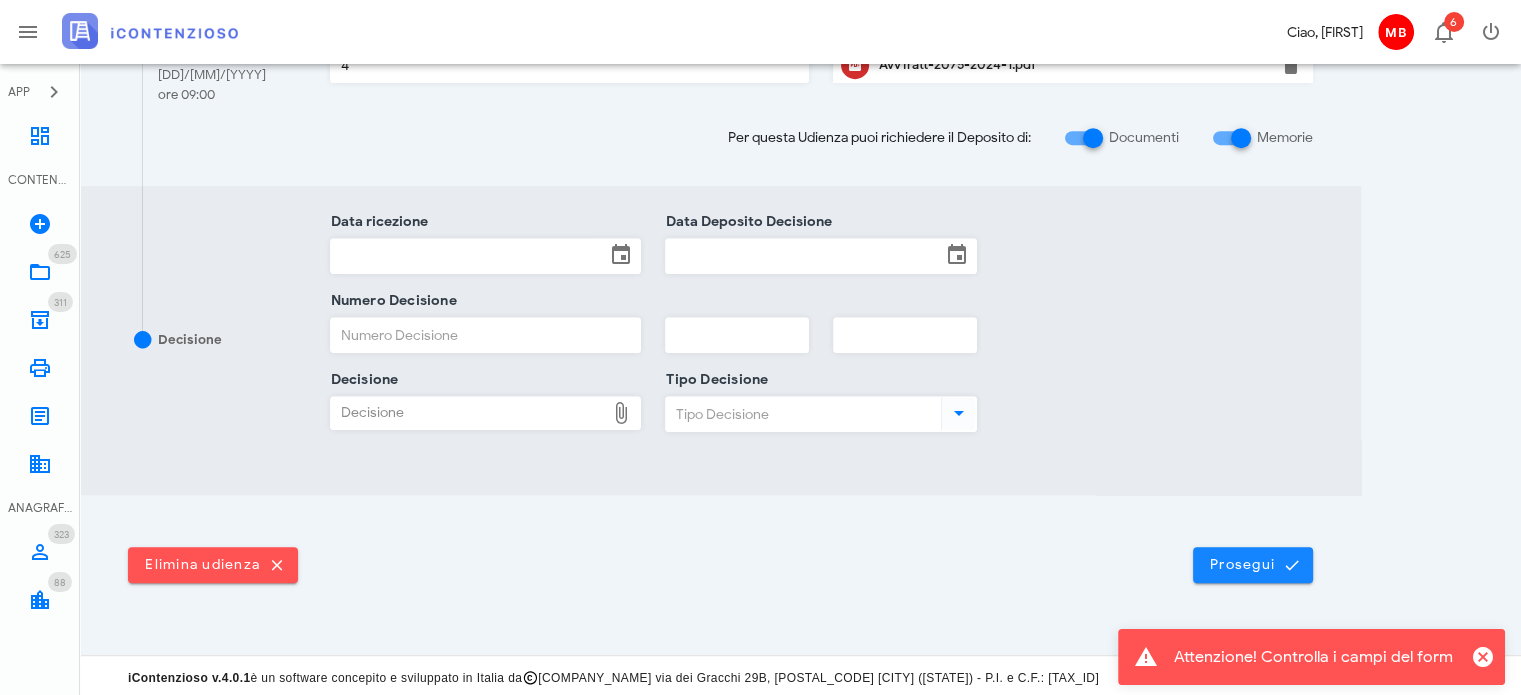 scroll, scrollTop: 1000, scrollLeft: 0, axis: vertical 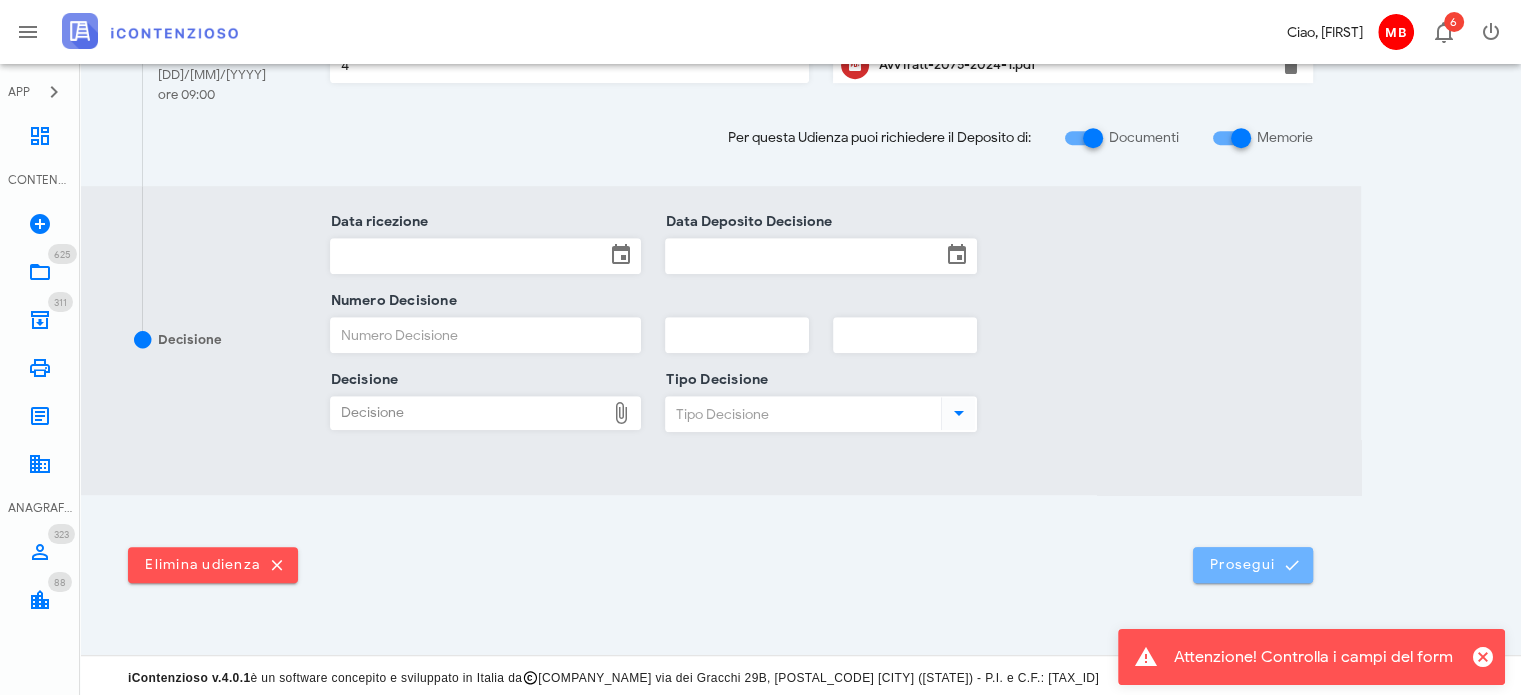 click on "Prosegui" at bounding box center [1253, 565] 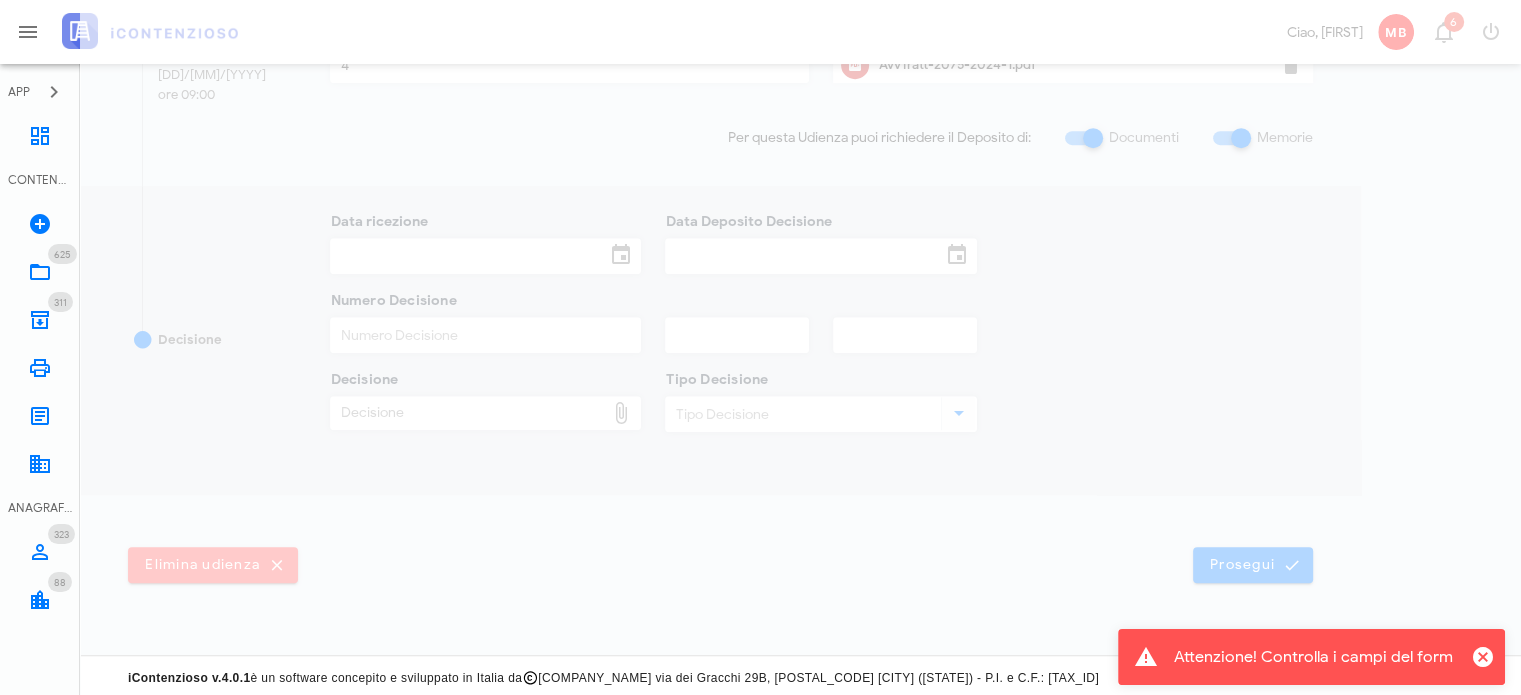 scroll, scrollTop: 0, scrollLeft: 0, axis: both 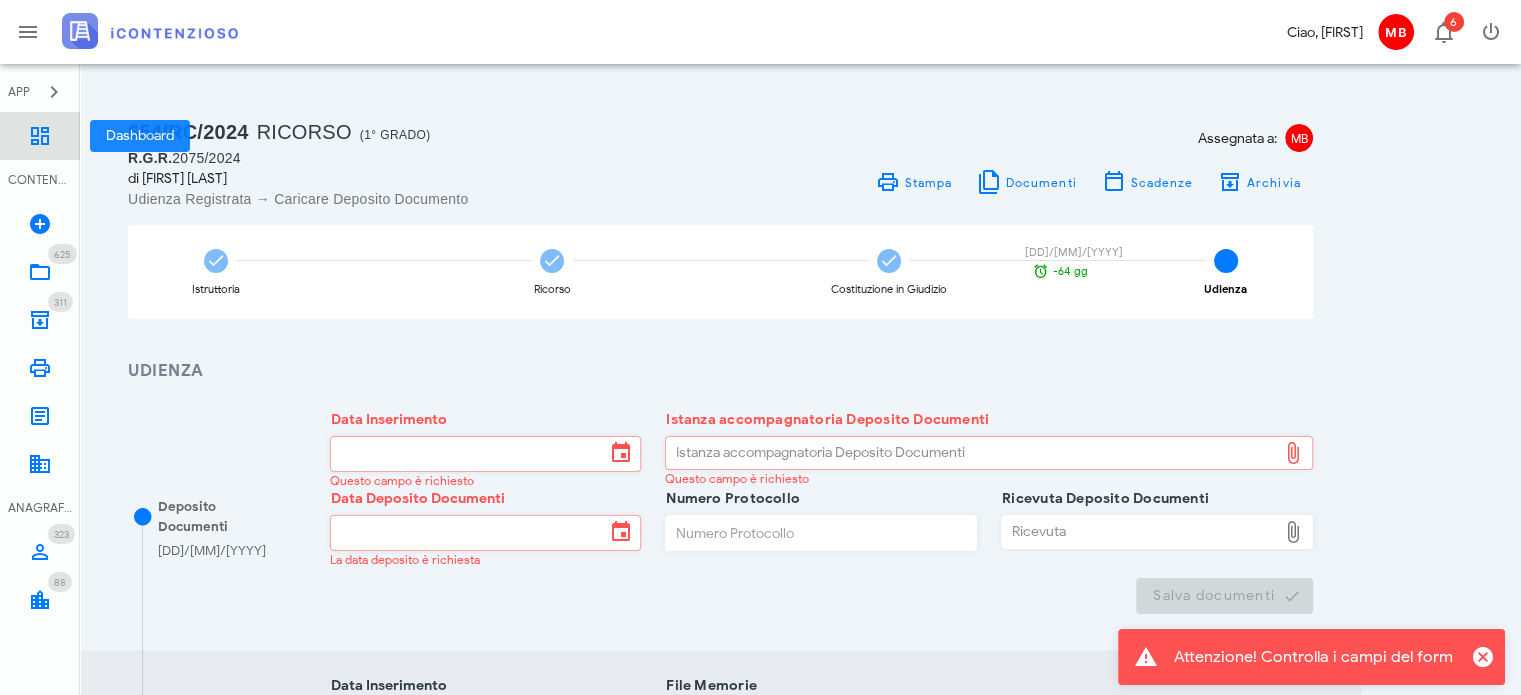 click at bounding box center [40, 136] 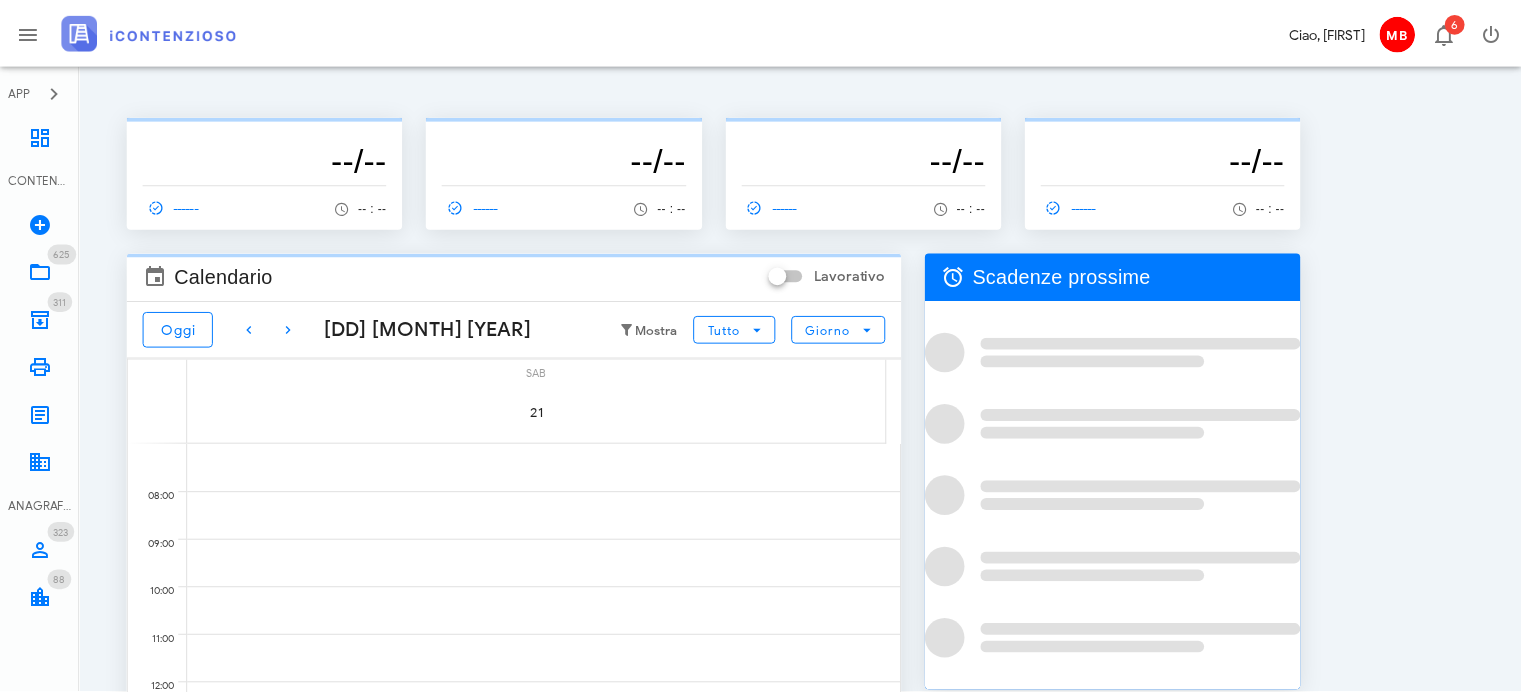 scroll, scrollTop: 0, scrollLeft: 0, axis: both 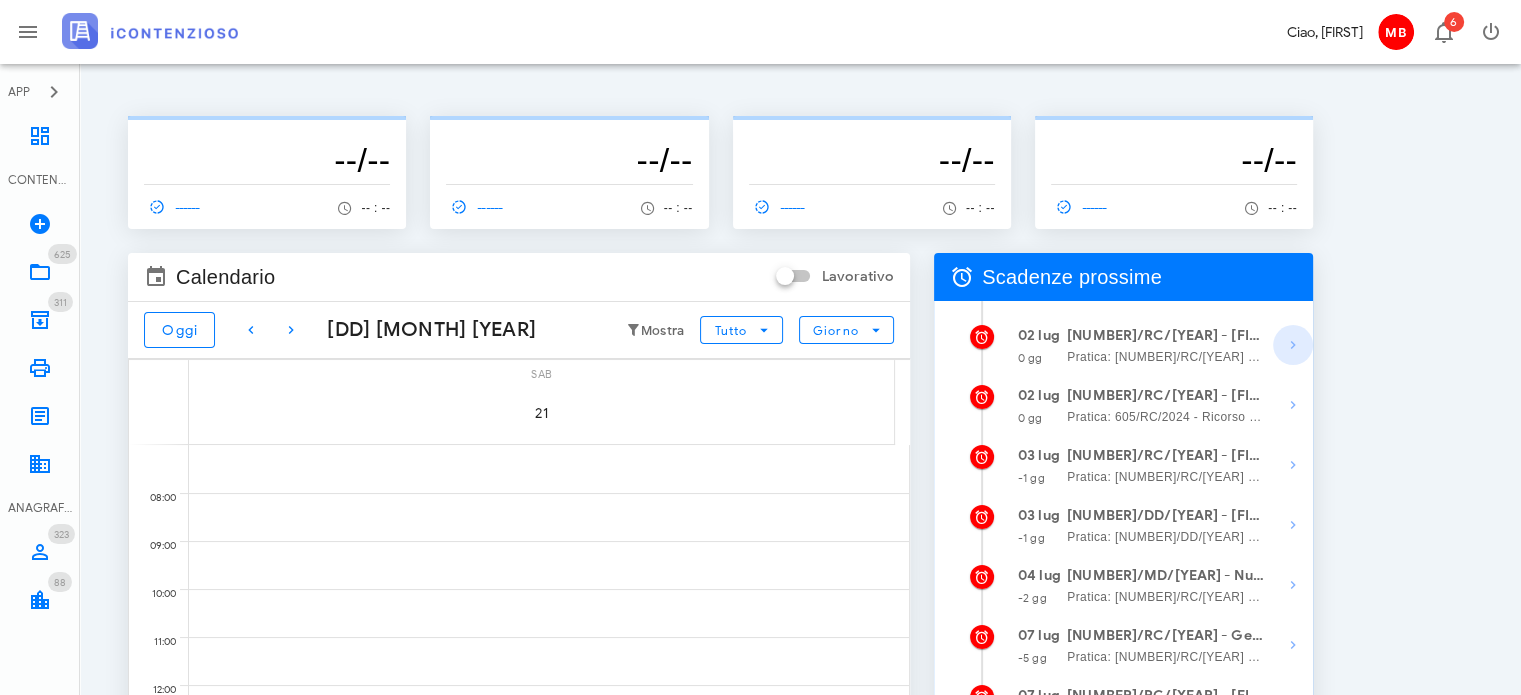 click at bounding box center (1293, 345) 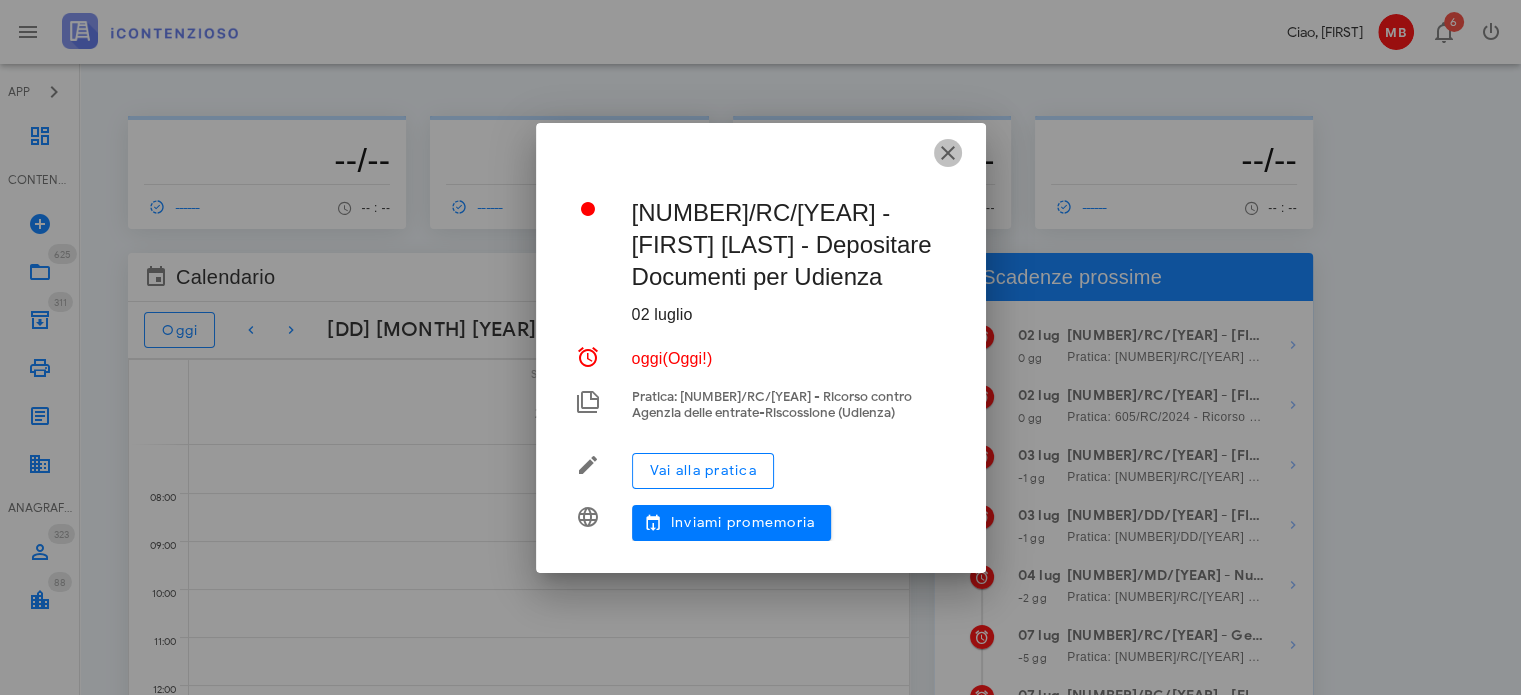 click at bounding box center [948, 153] 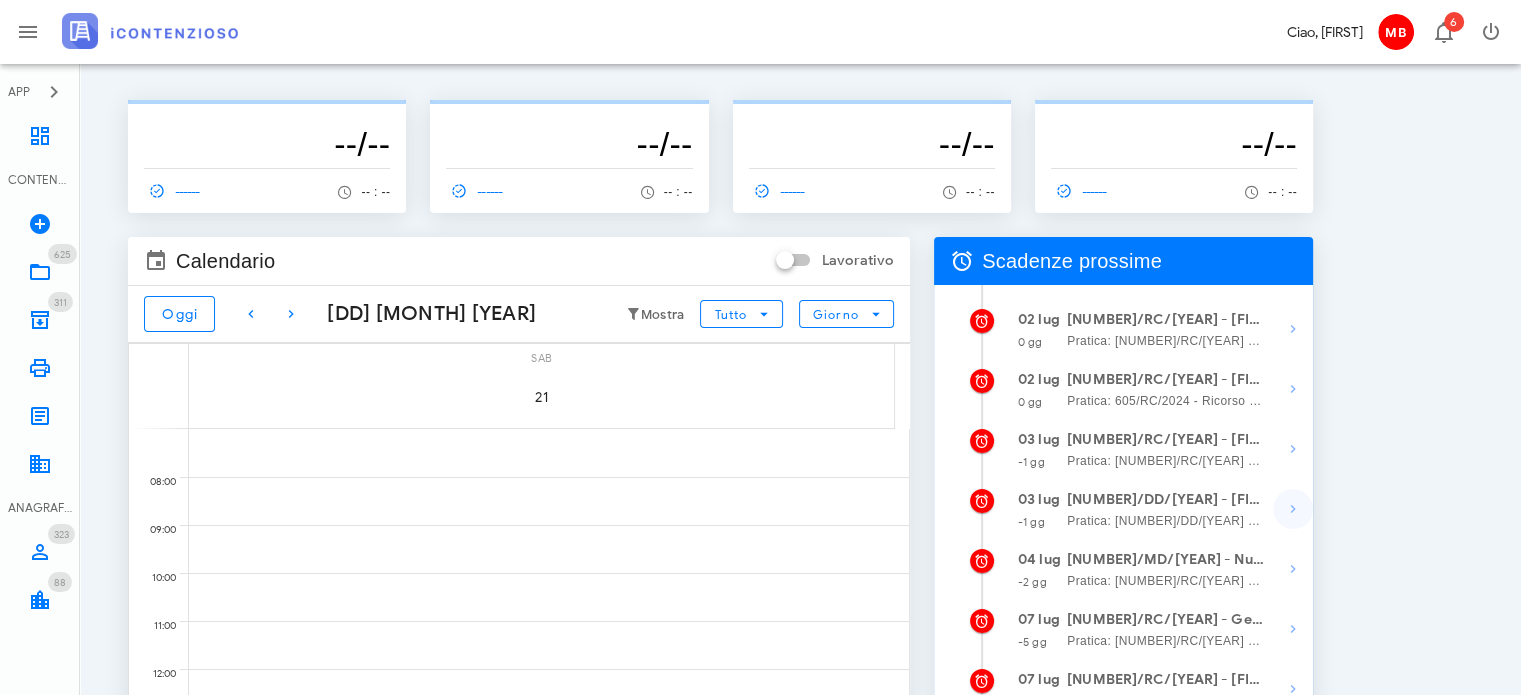 scroll, scrollTop: 0, scrollLeft: 0, axis: both 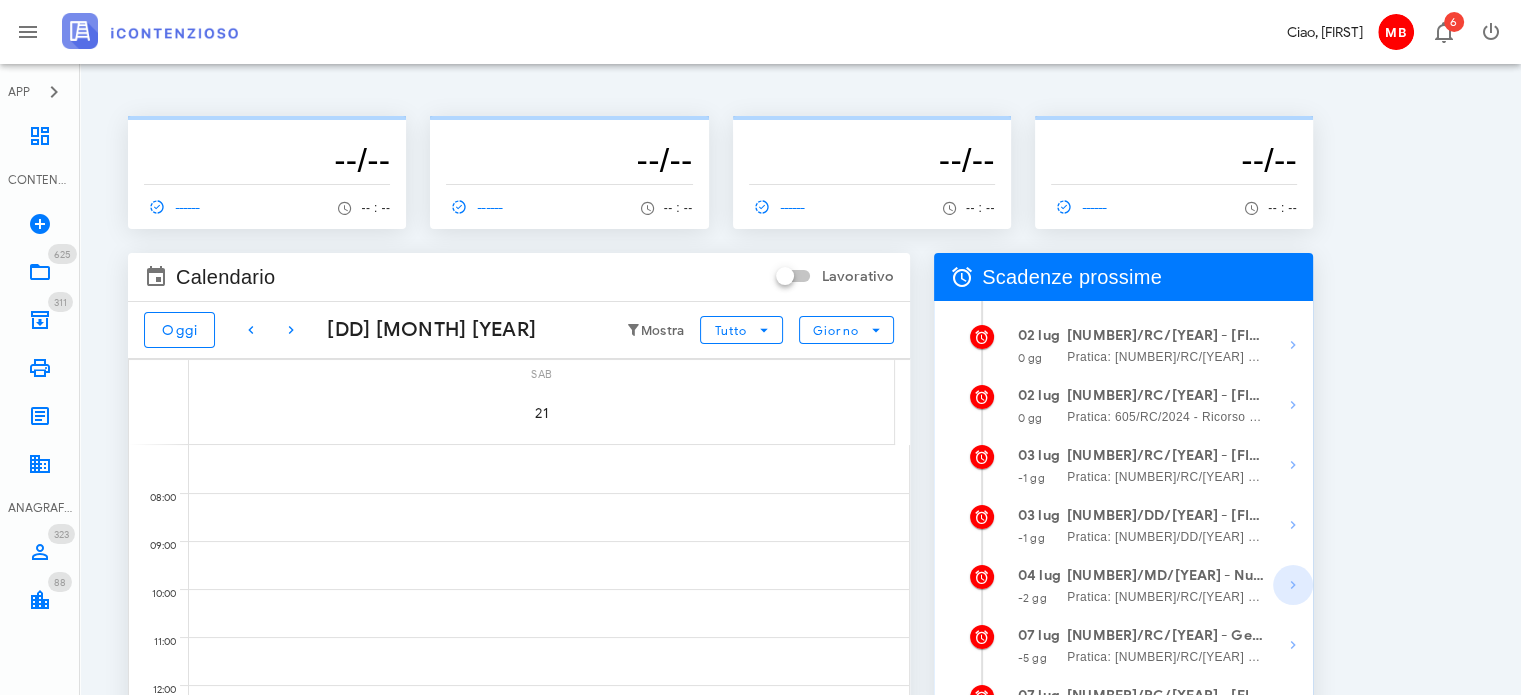 click at bounding box center [1293, 345] 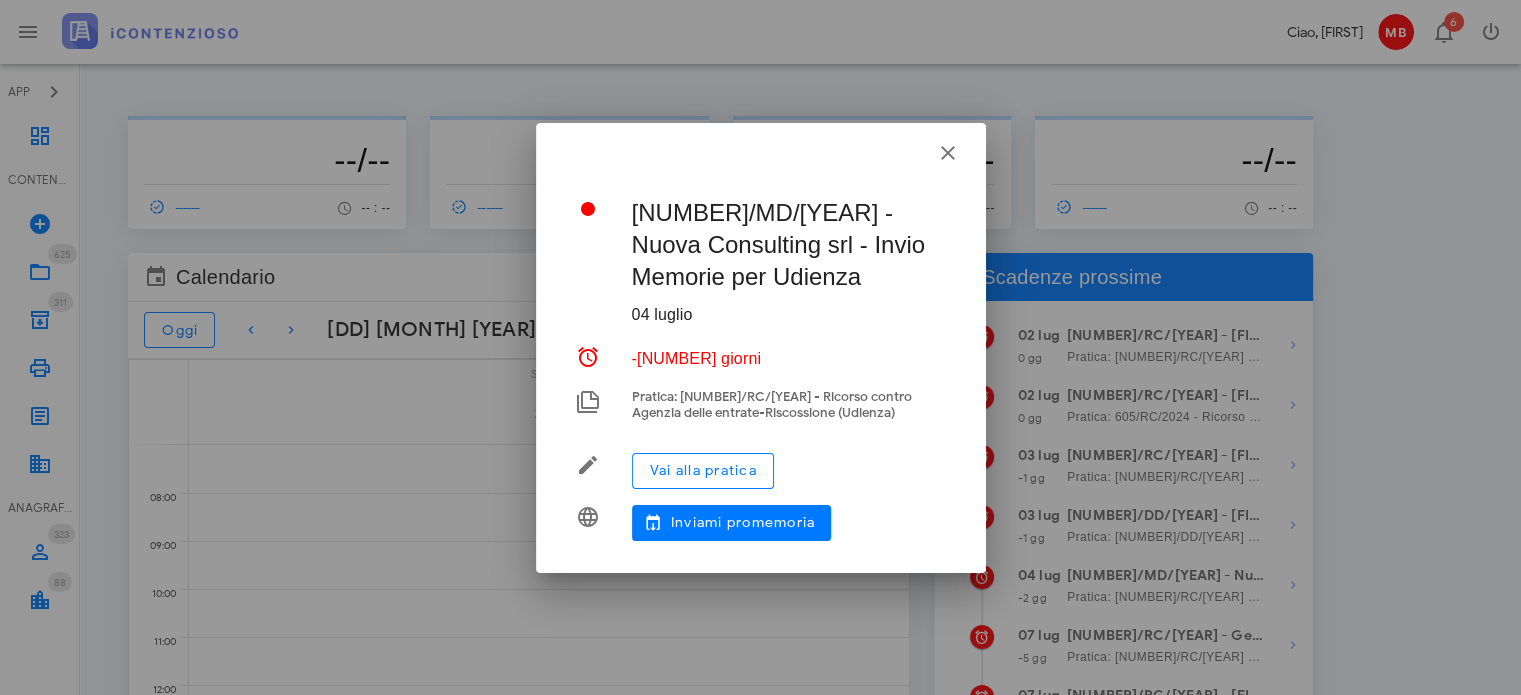 click at bounding box center [761, 150] 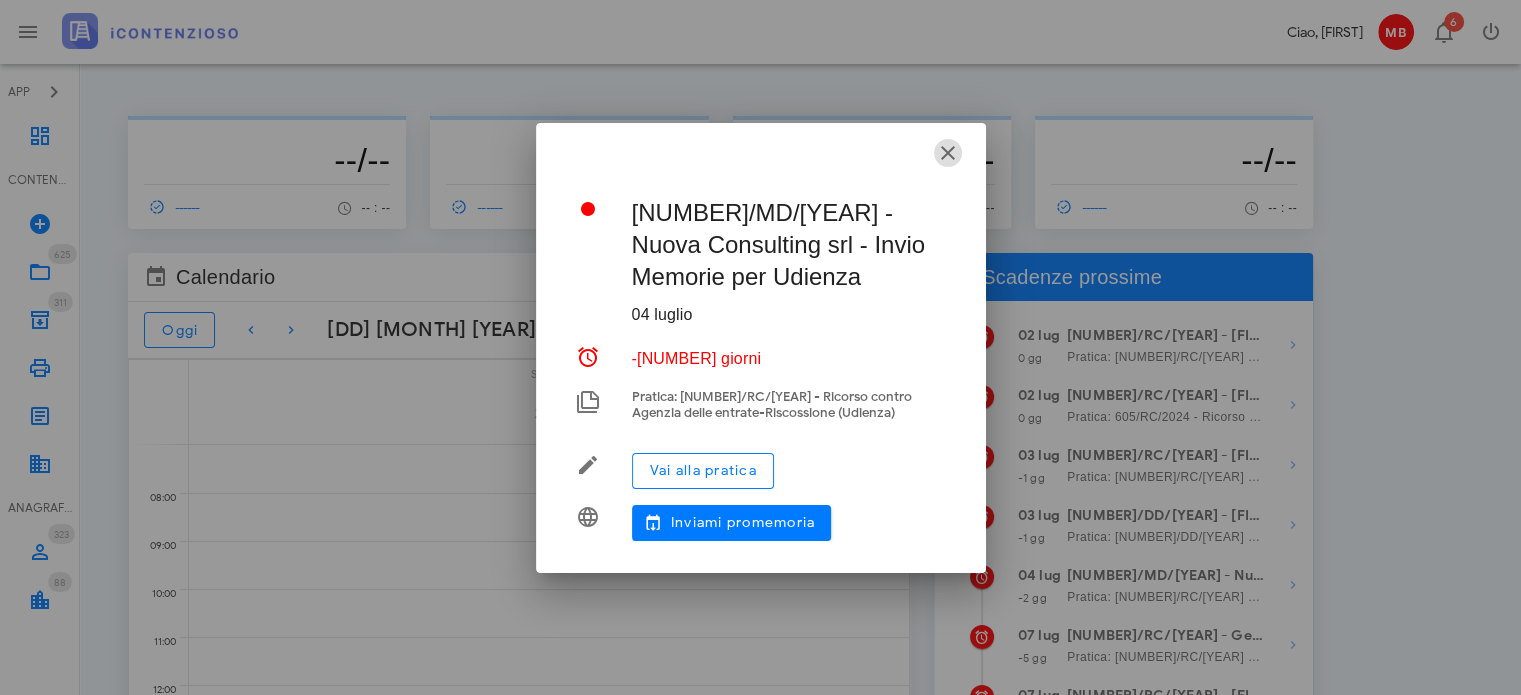 click at bounding box center (948, 153) 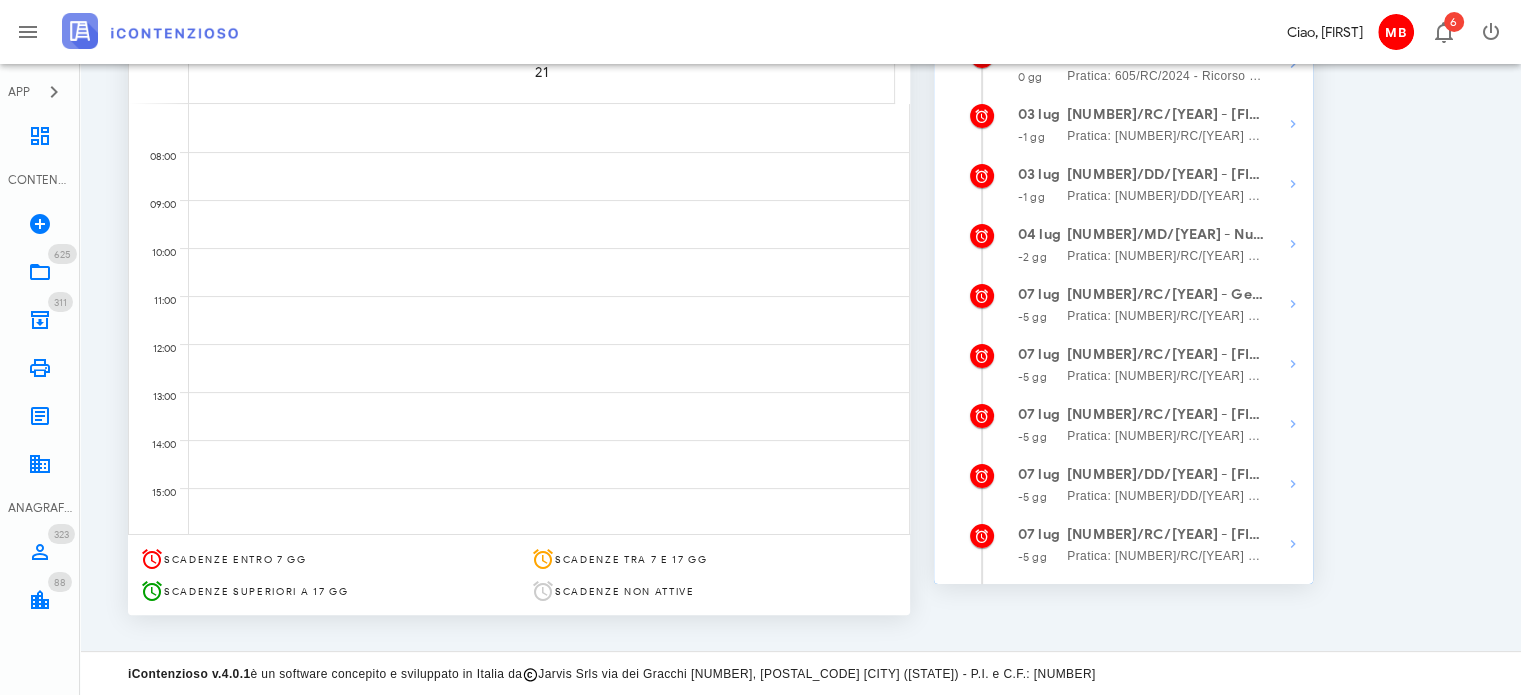 scroll, scrollTop: 342, scrollLeft: 0, axis: vertical 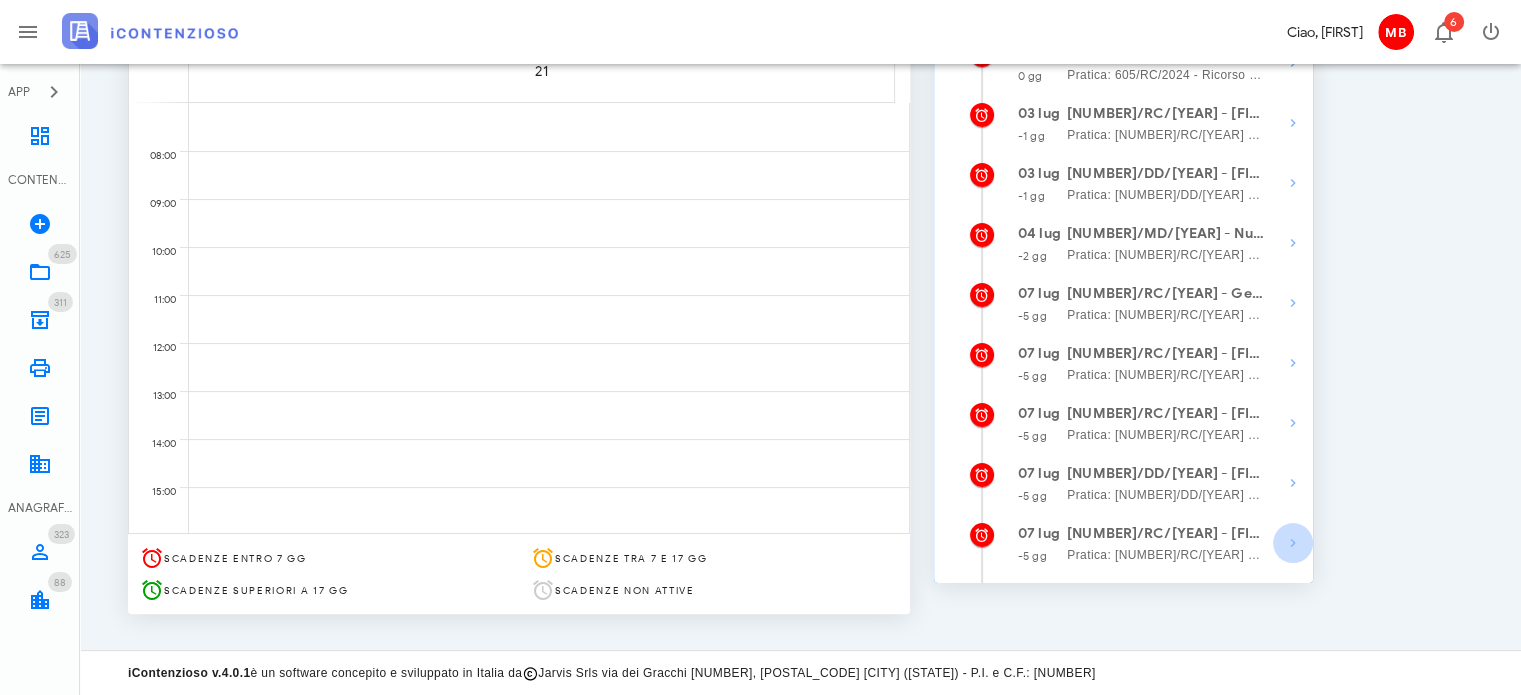 click at bounding box center (1293, 3) 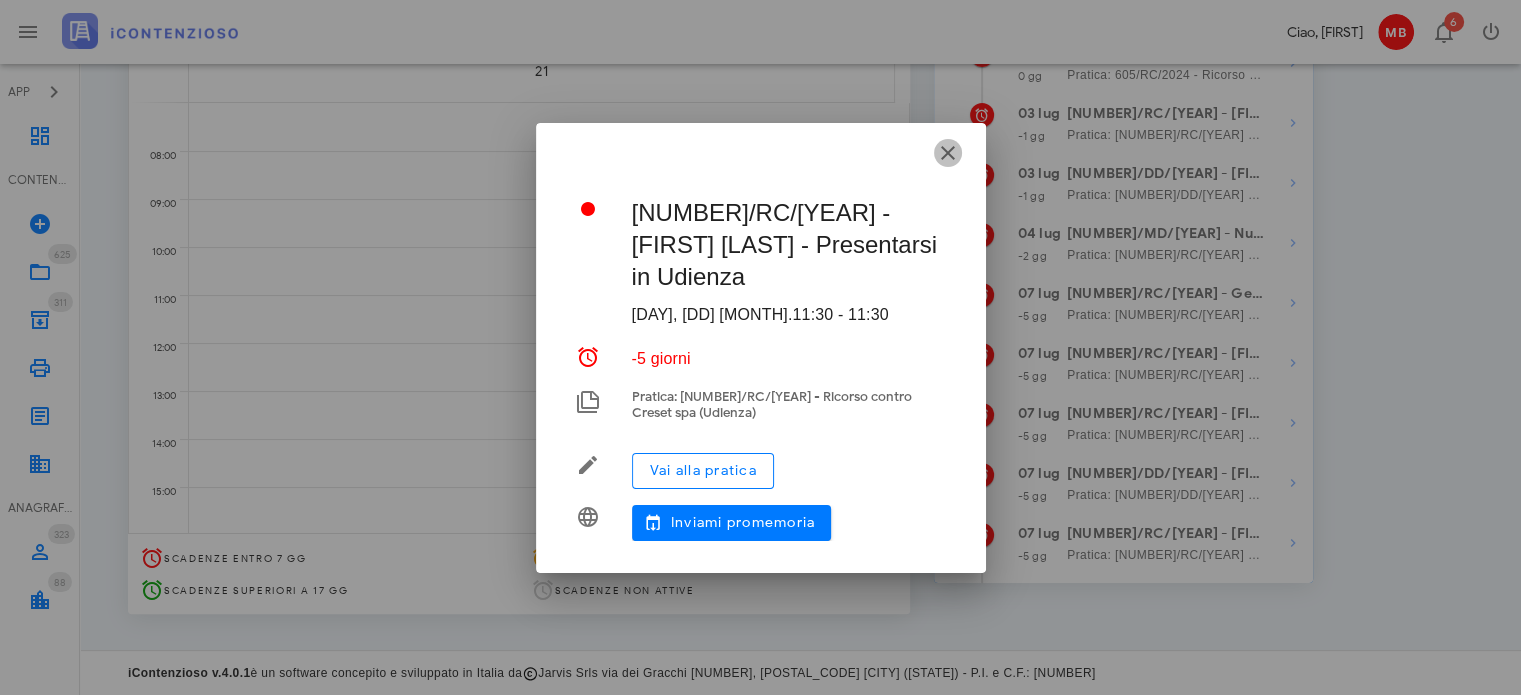 click at bounding box center (948, 153) 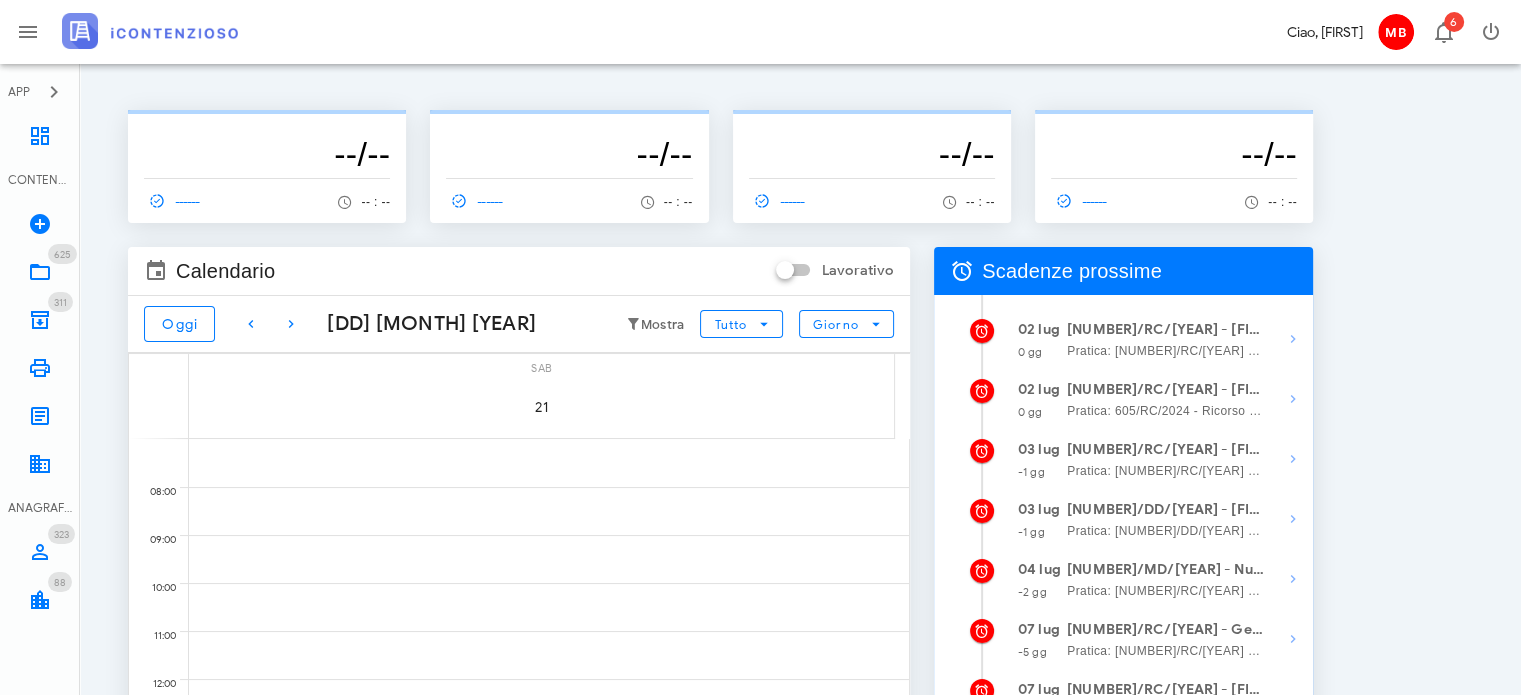 scroll, scrollTop: 0, scrollLeft: 0, axis: both 